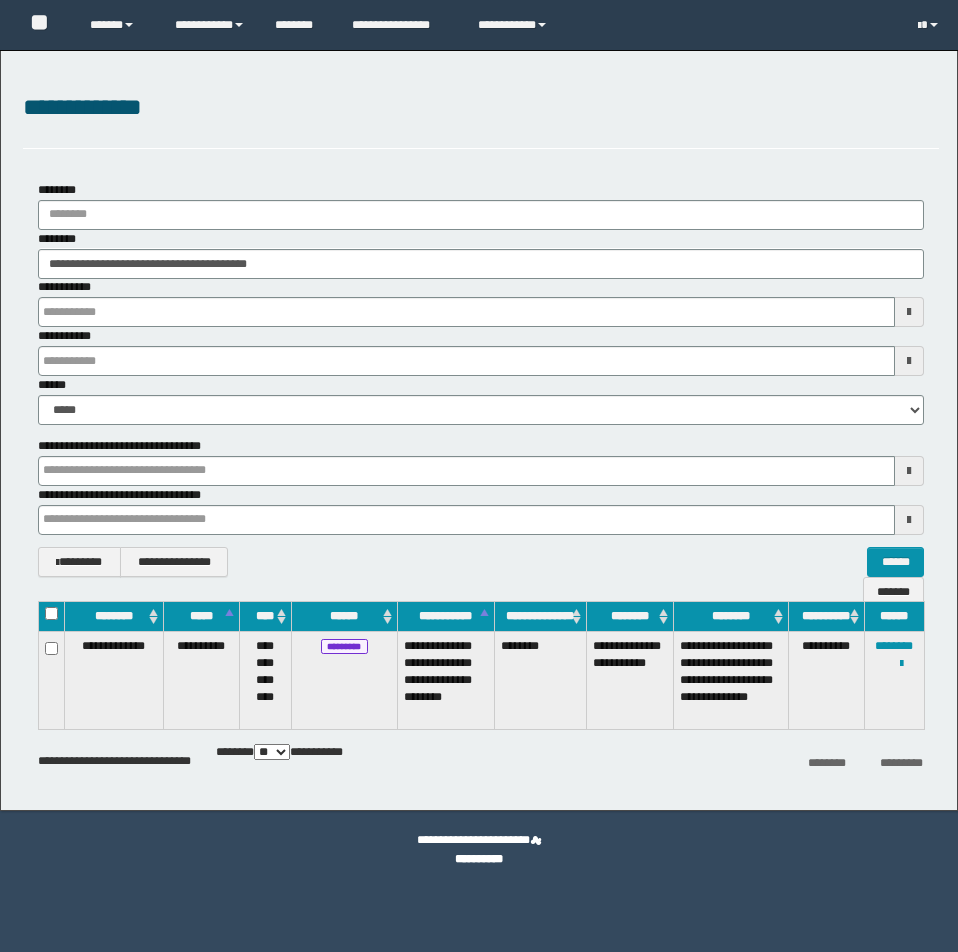 scroll, scrollTop: 0, scrollLeft: 0, axis: both 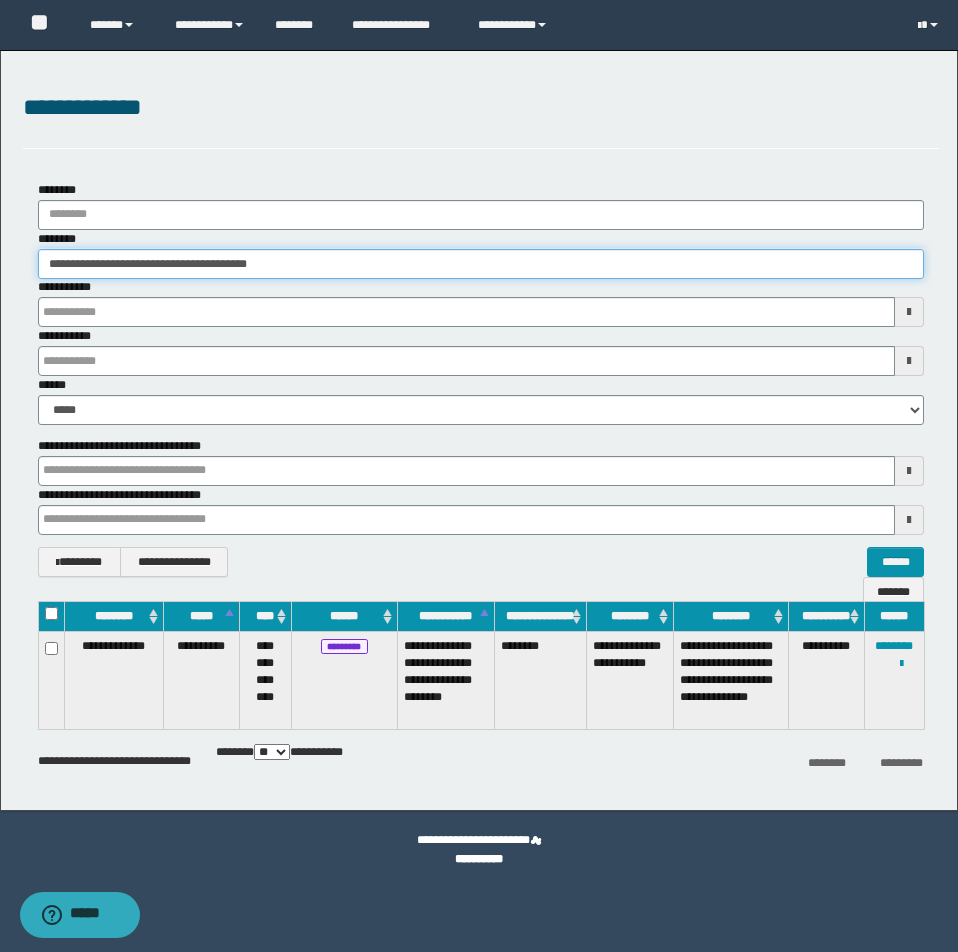 click on "**********" at bounding box center (481, 264) 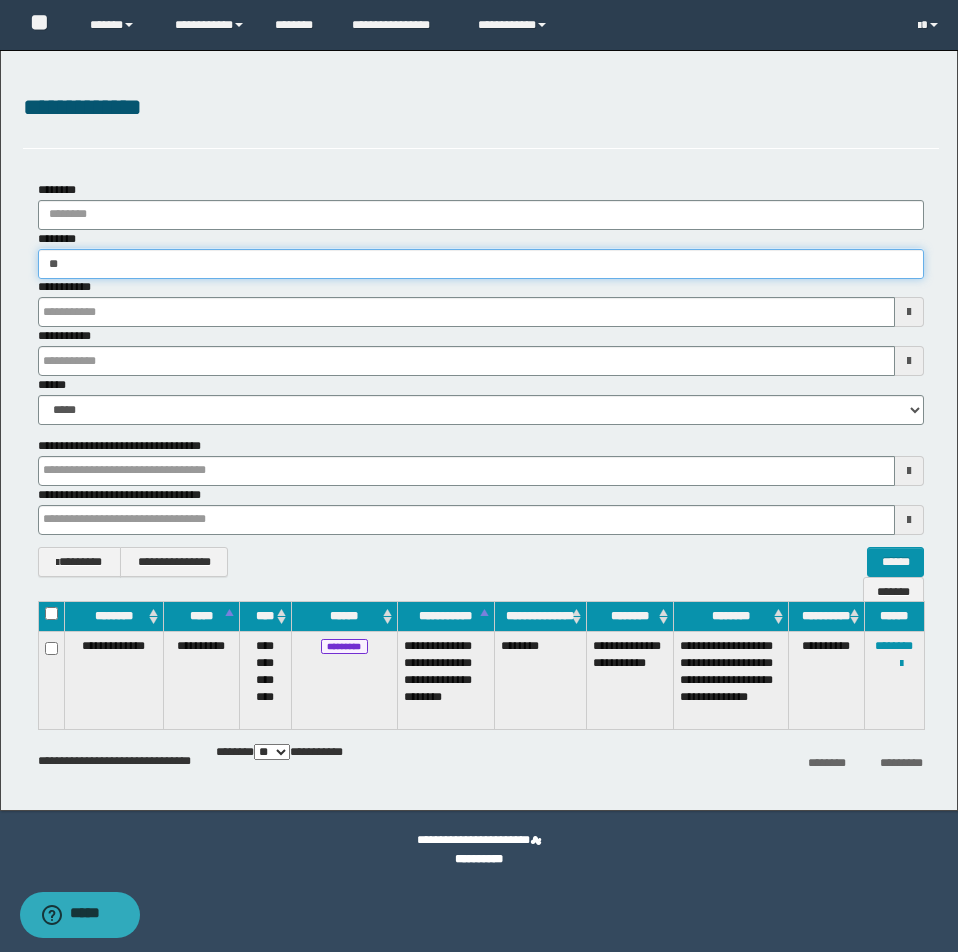type on "*" 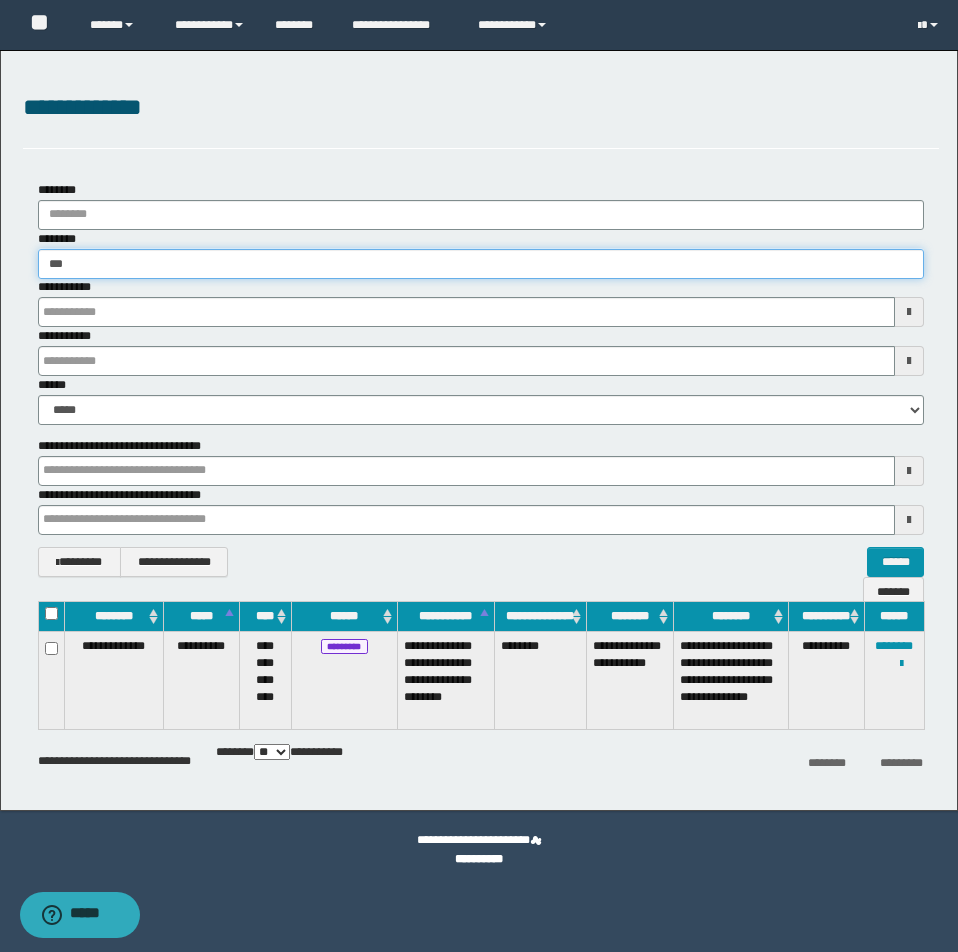 type on "****" 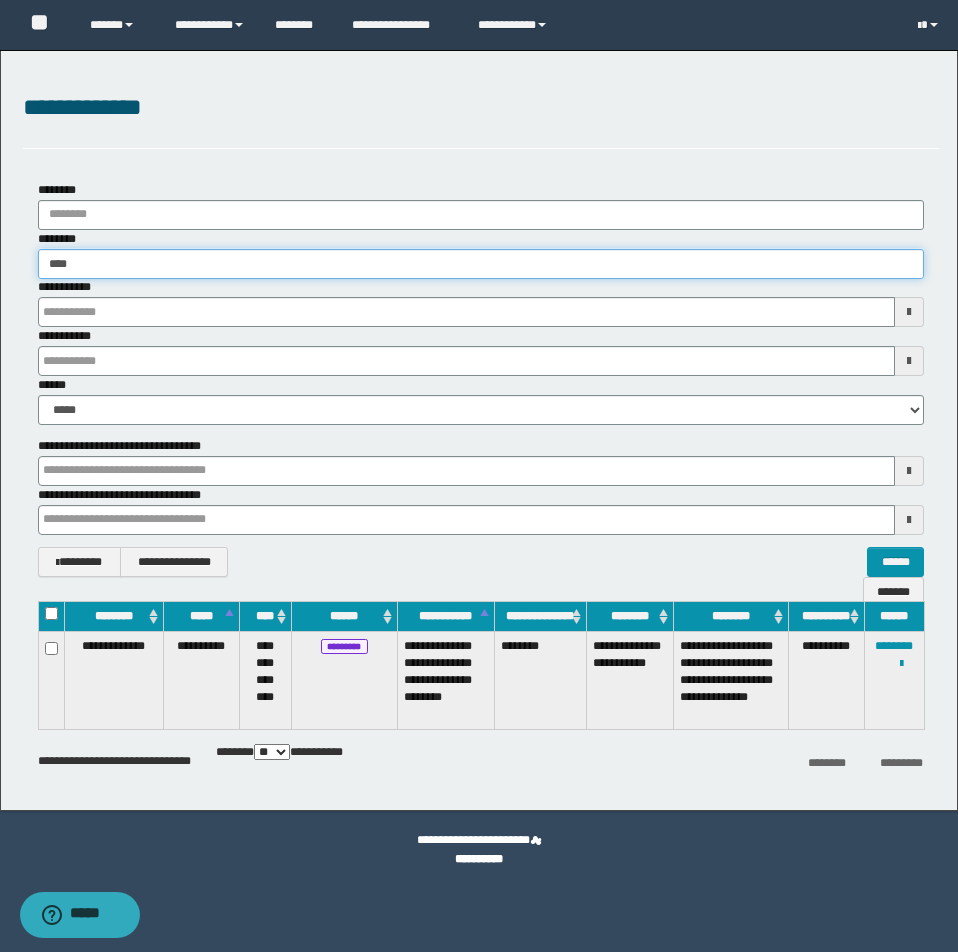 type on "****" 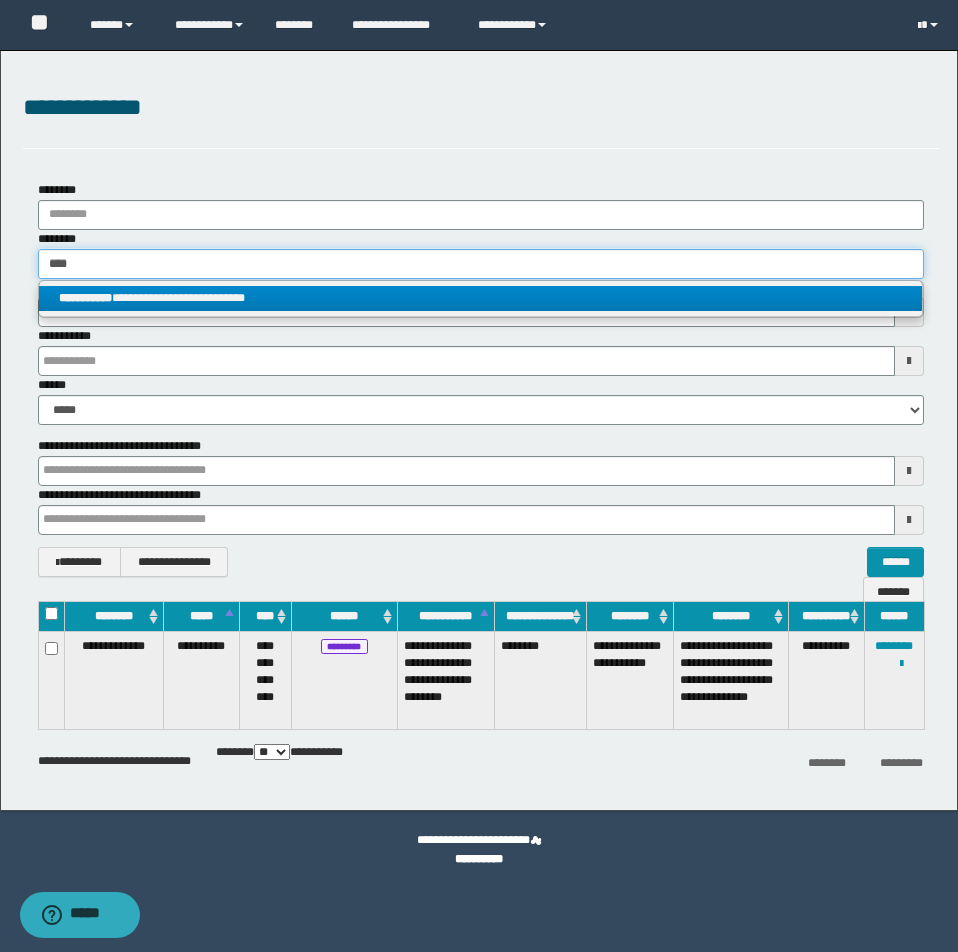 type on "****" 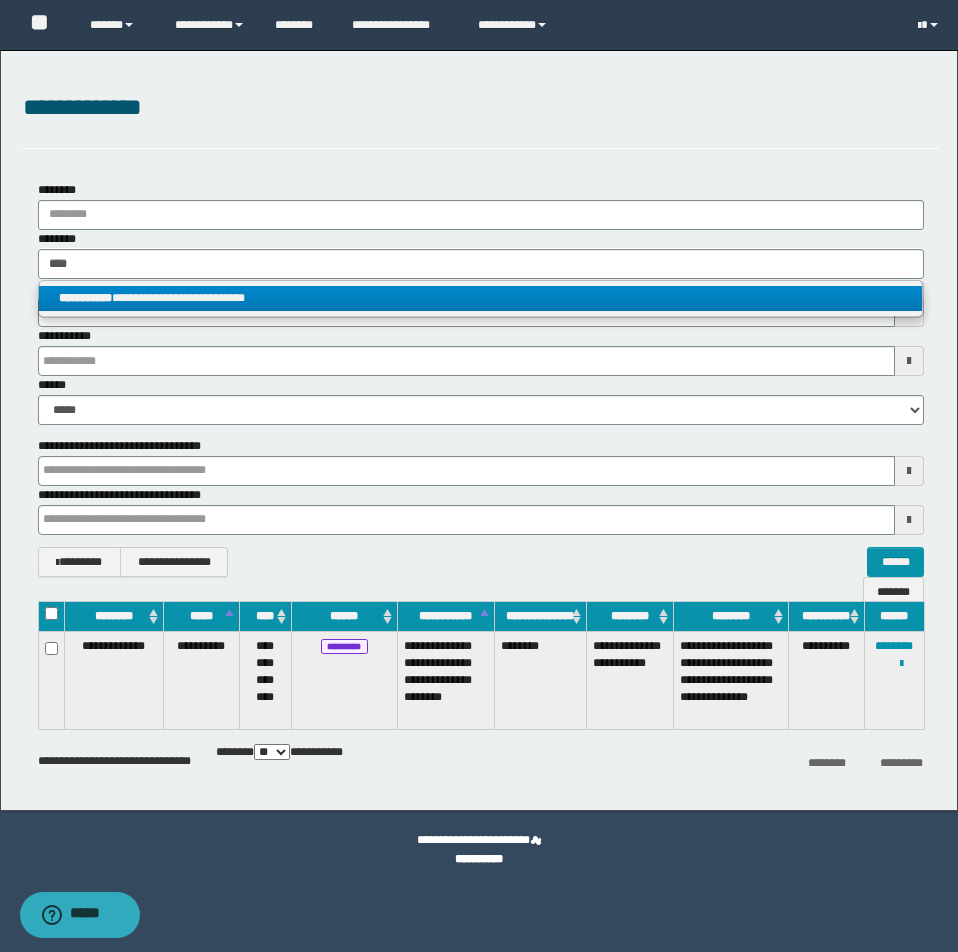 click on "**********" at bounding box center (480, 298) 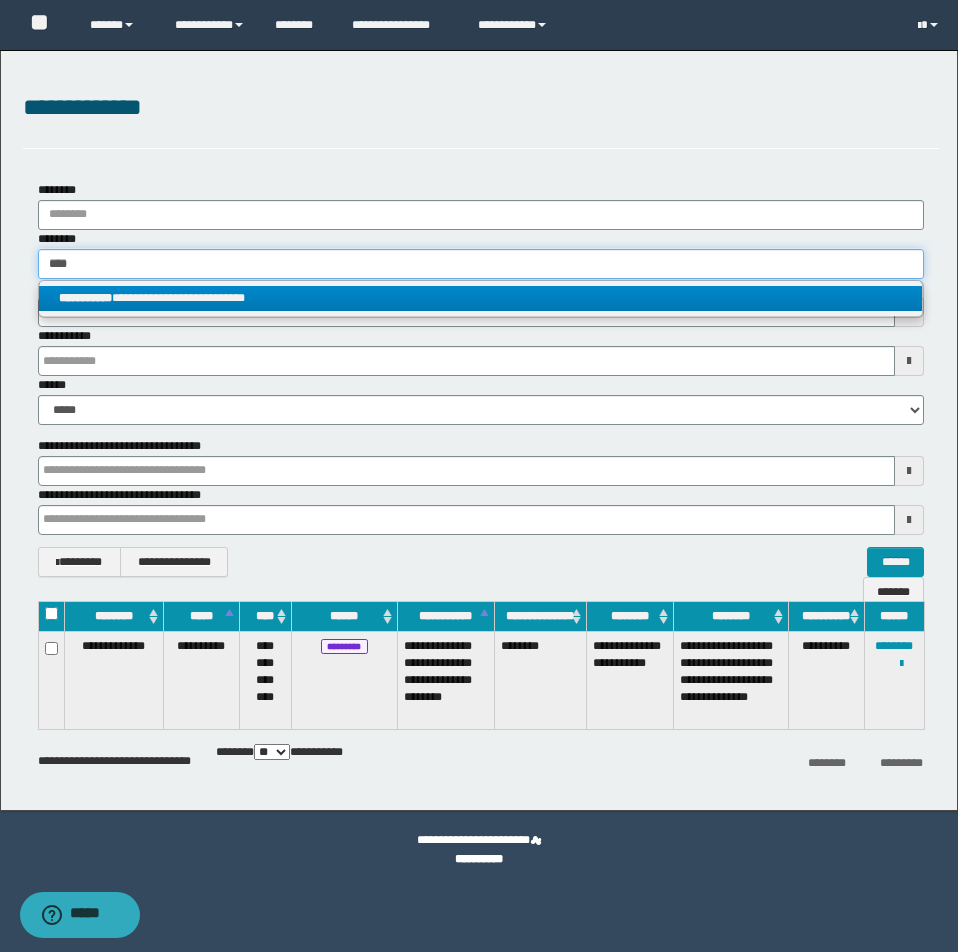 type 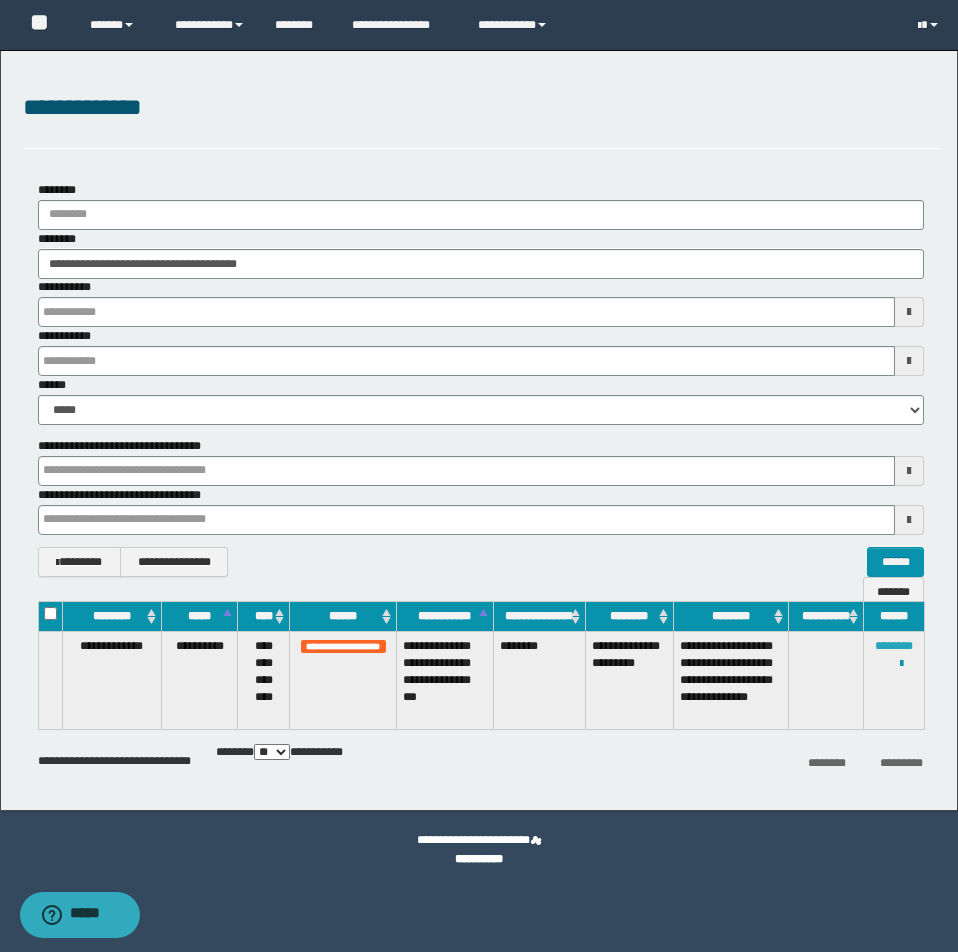 click on "********" at bounding box center (894, 646) 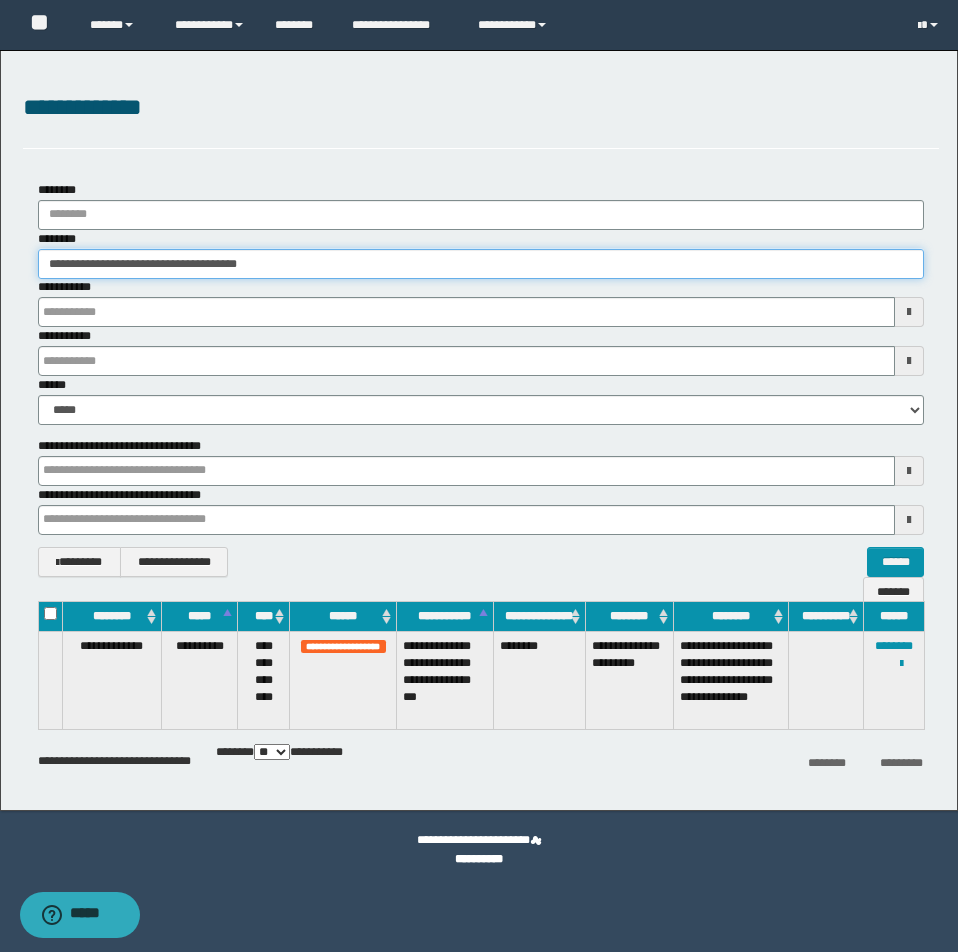 click on "**********" at bounding box center (481, 264) 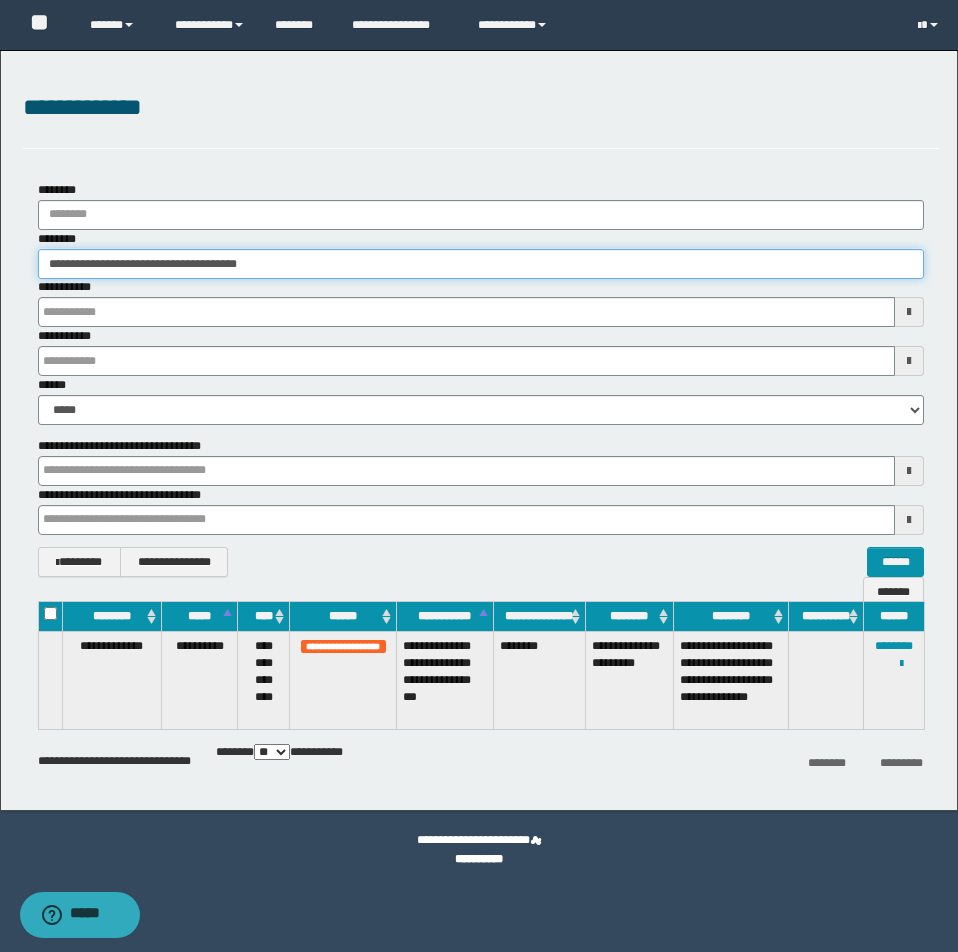 click on "**********" at bounding box center [481, 264] 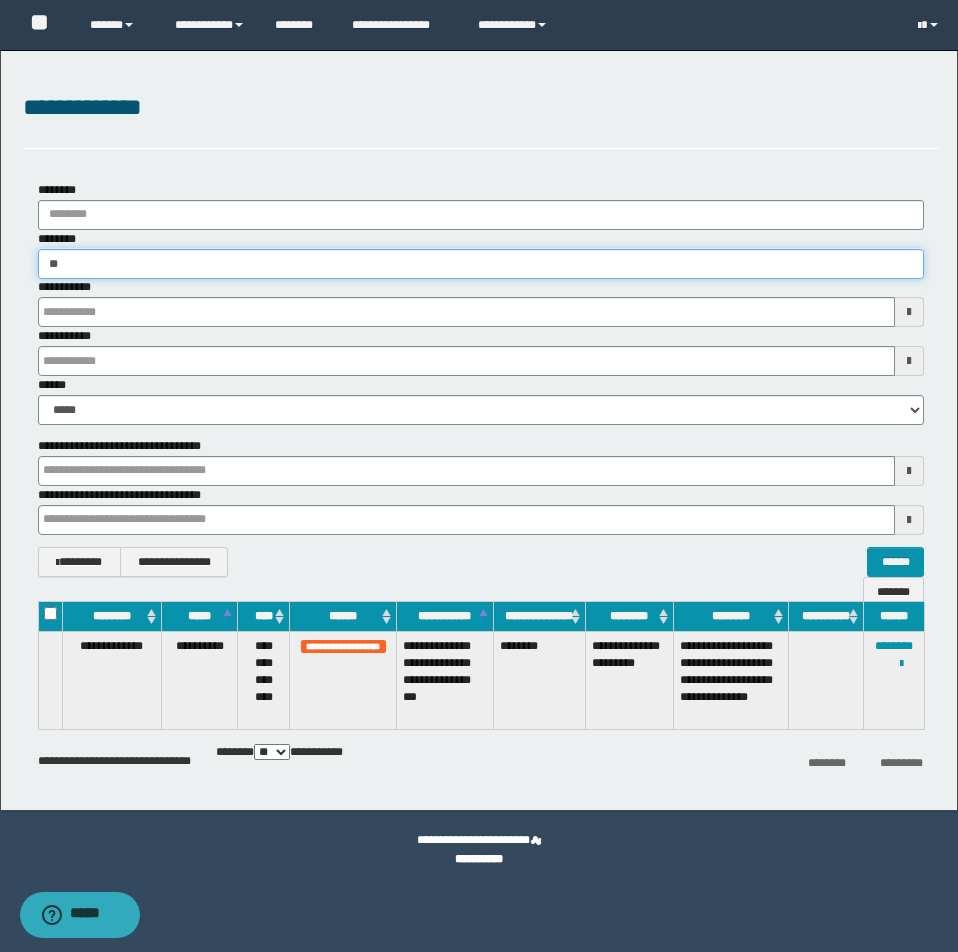 type on "*" 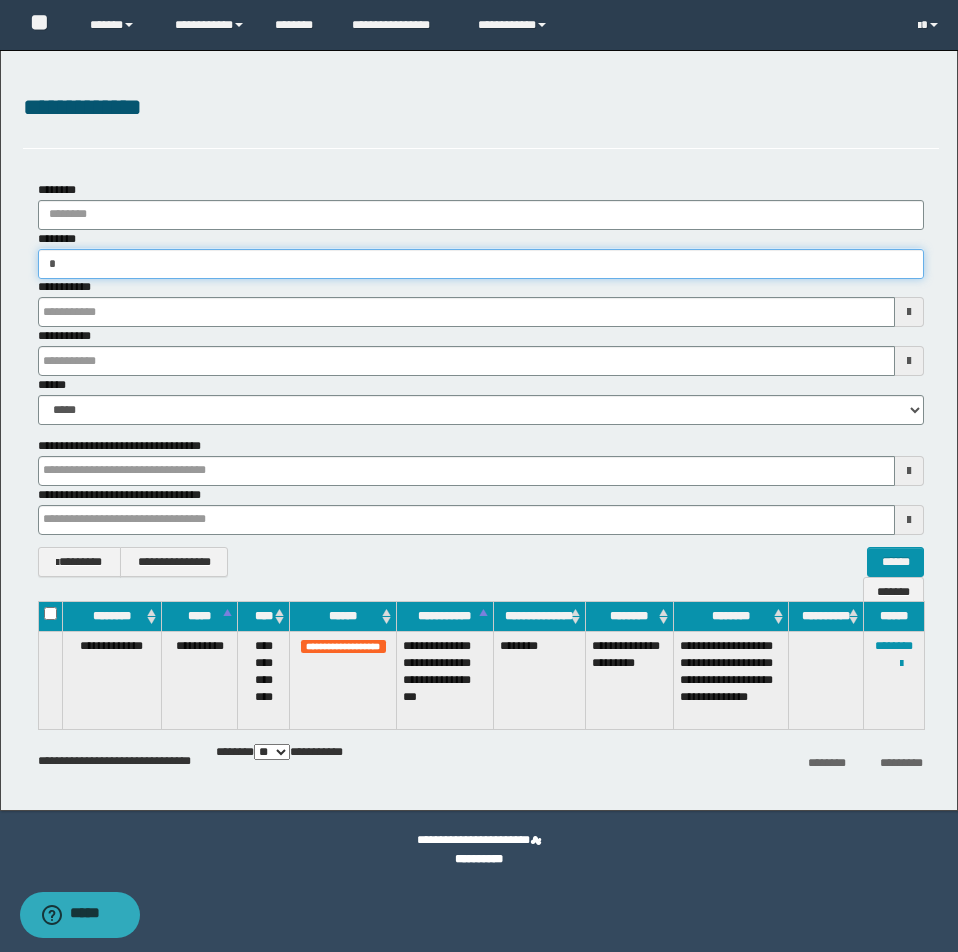type on "**" 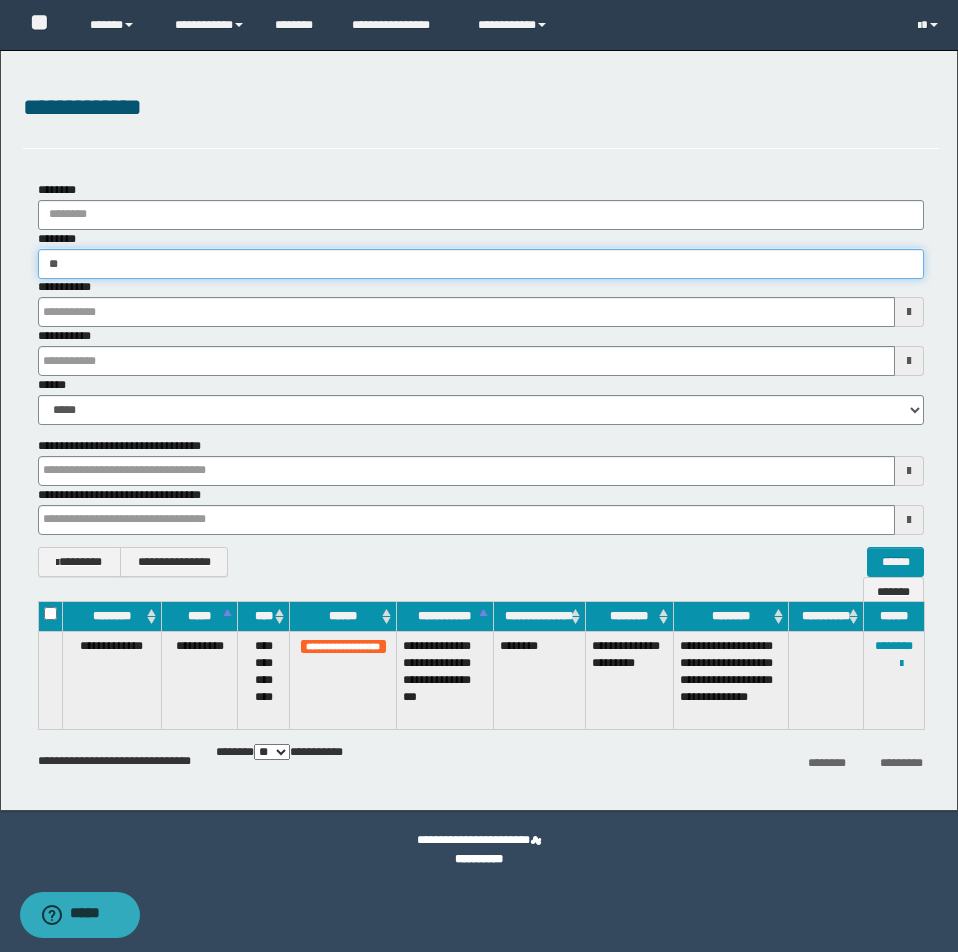 type on "**" 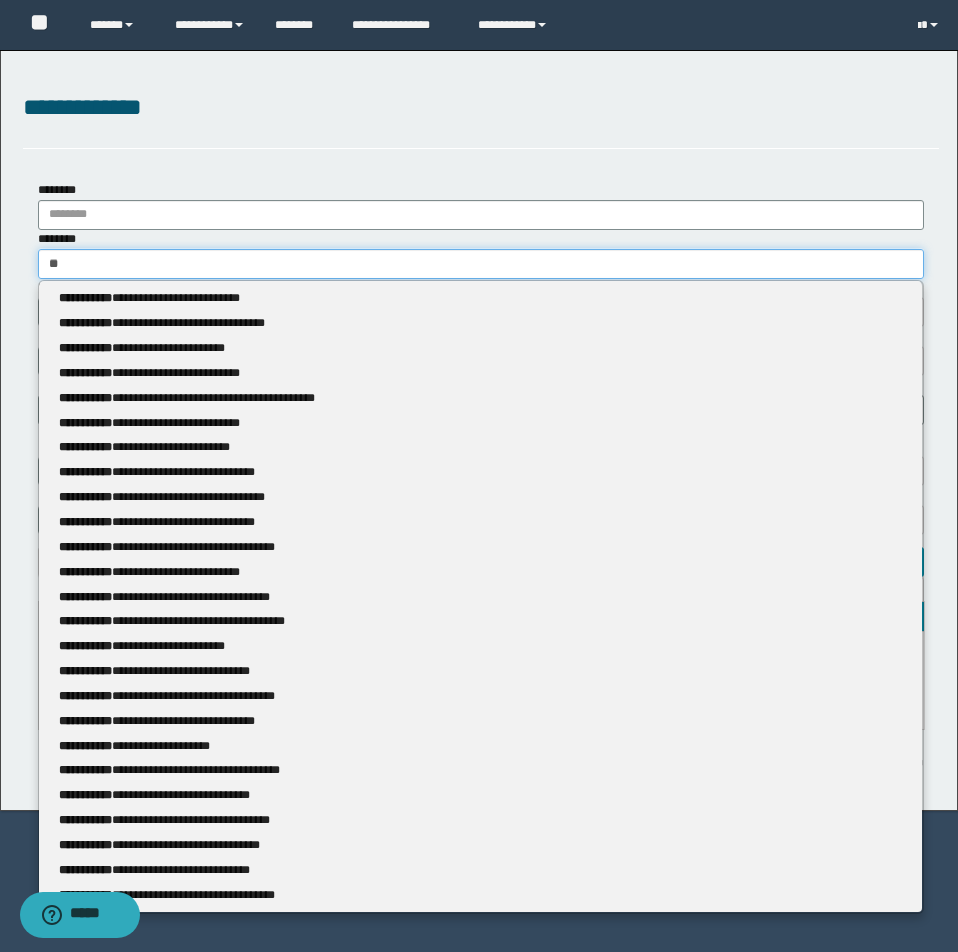 type 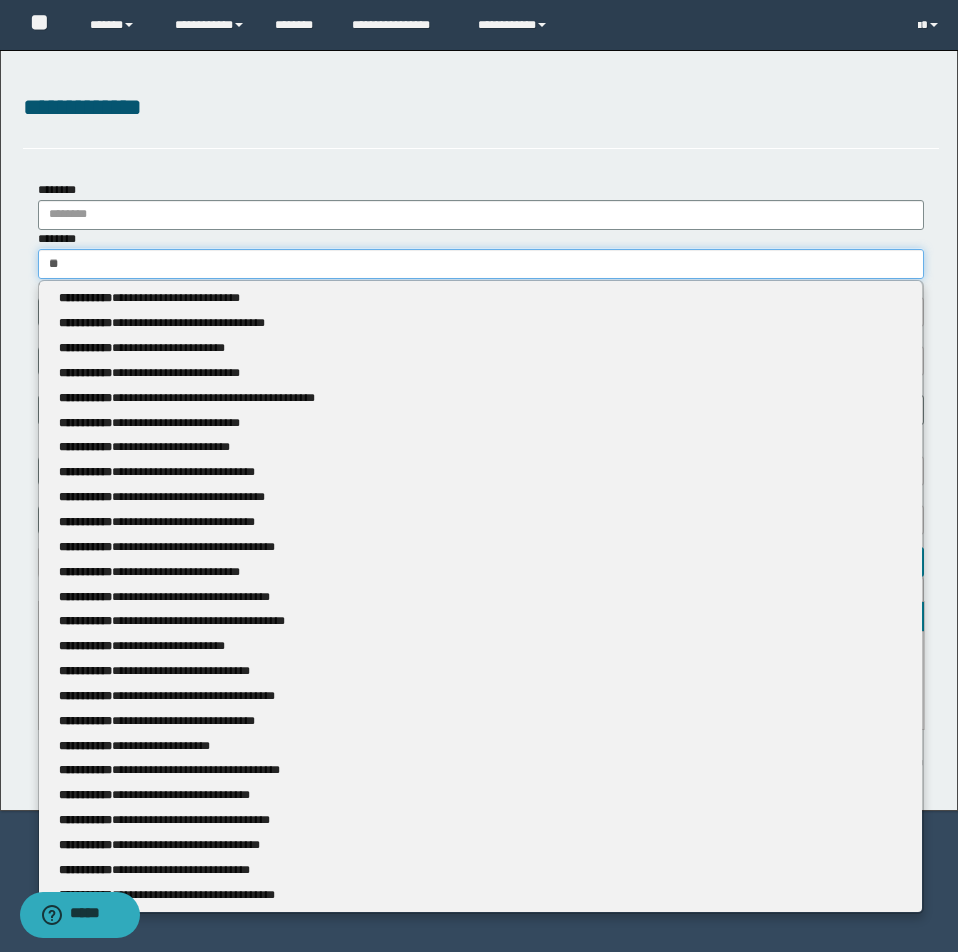 type on "***" 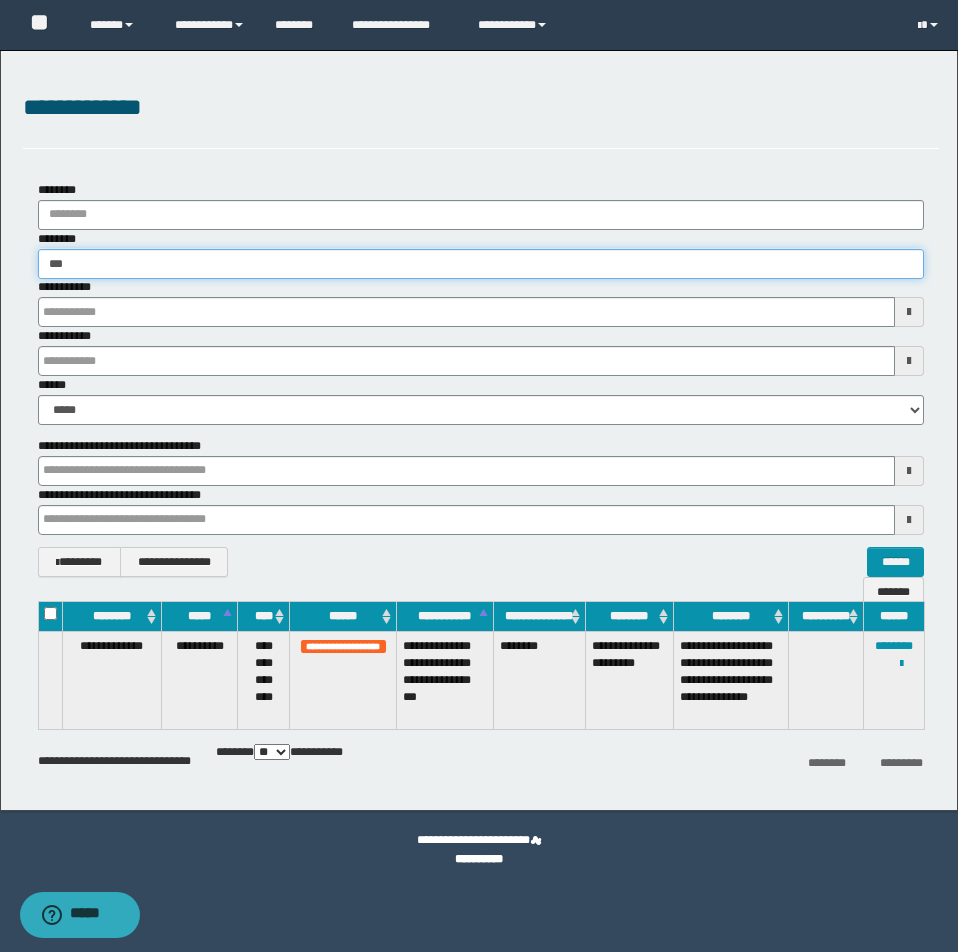 type on "***" 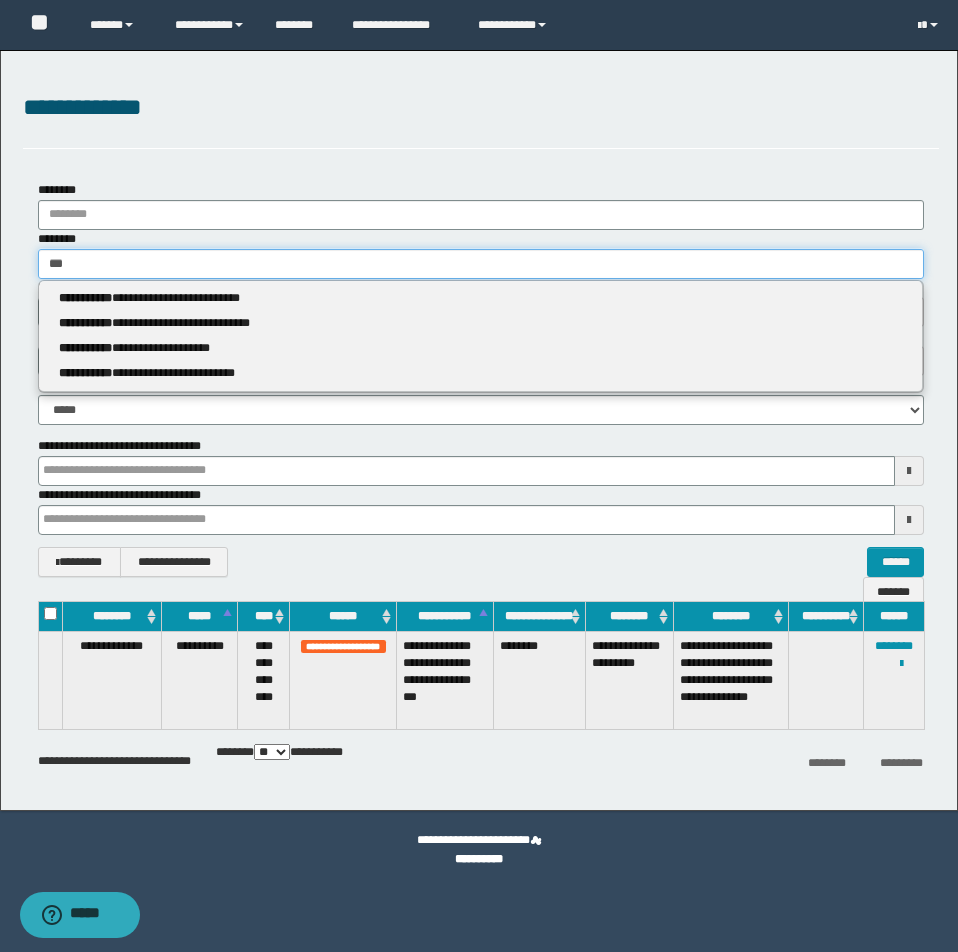 type 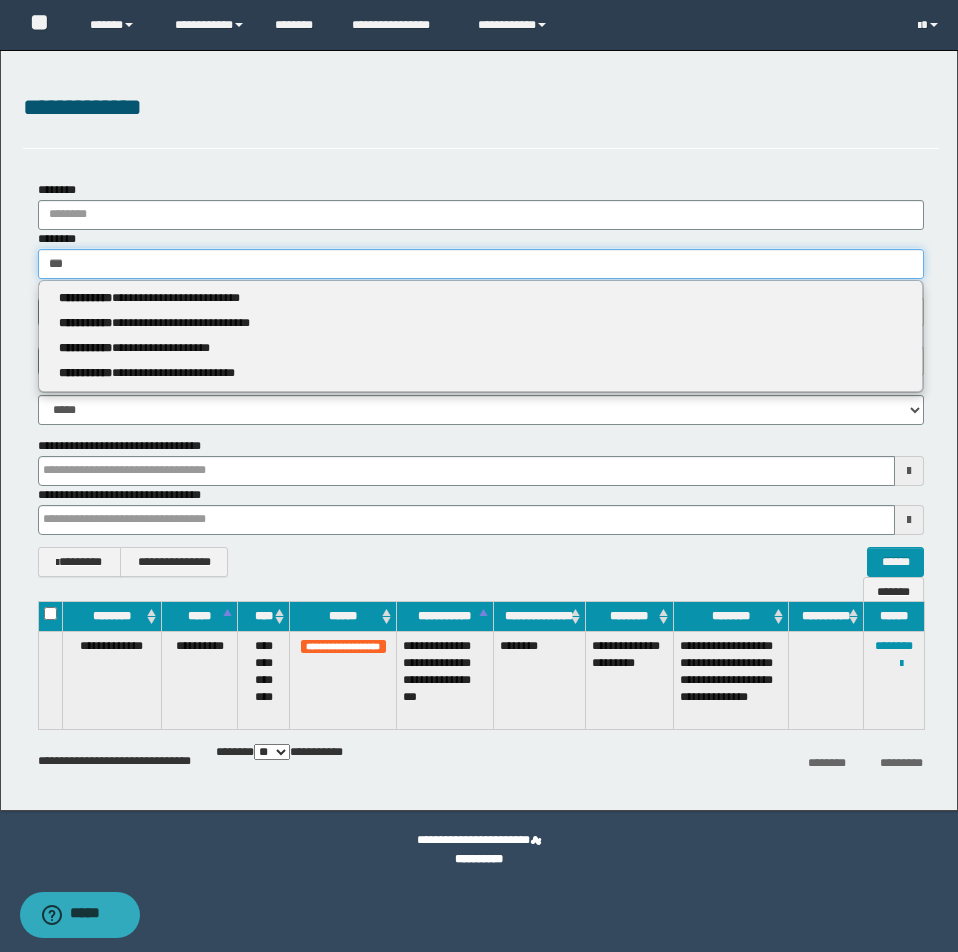 type on "****" 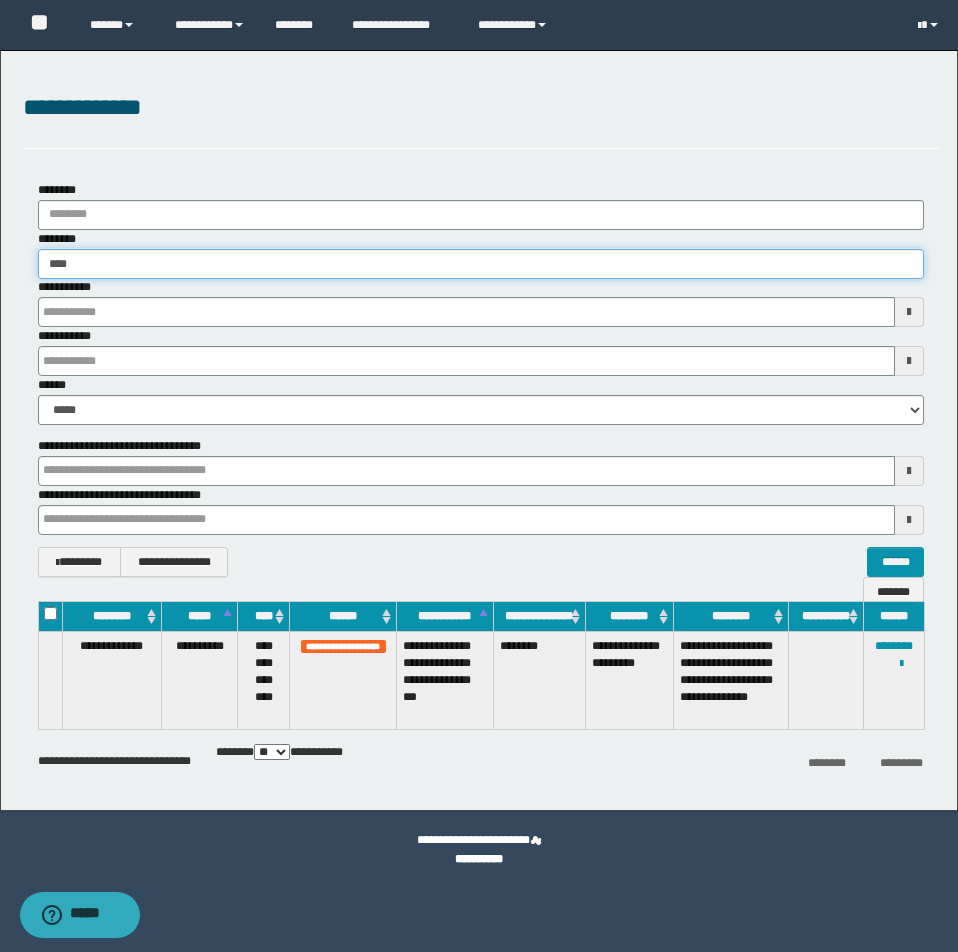 type on "****" 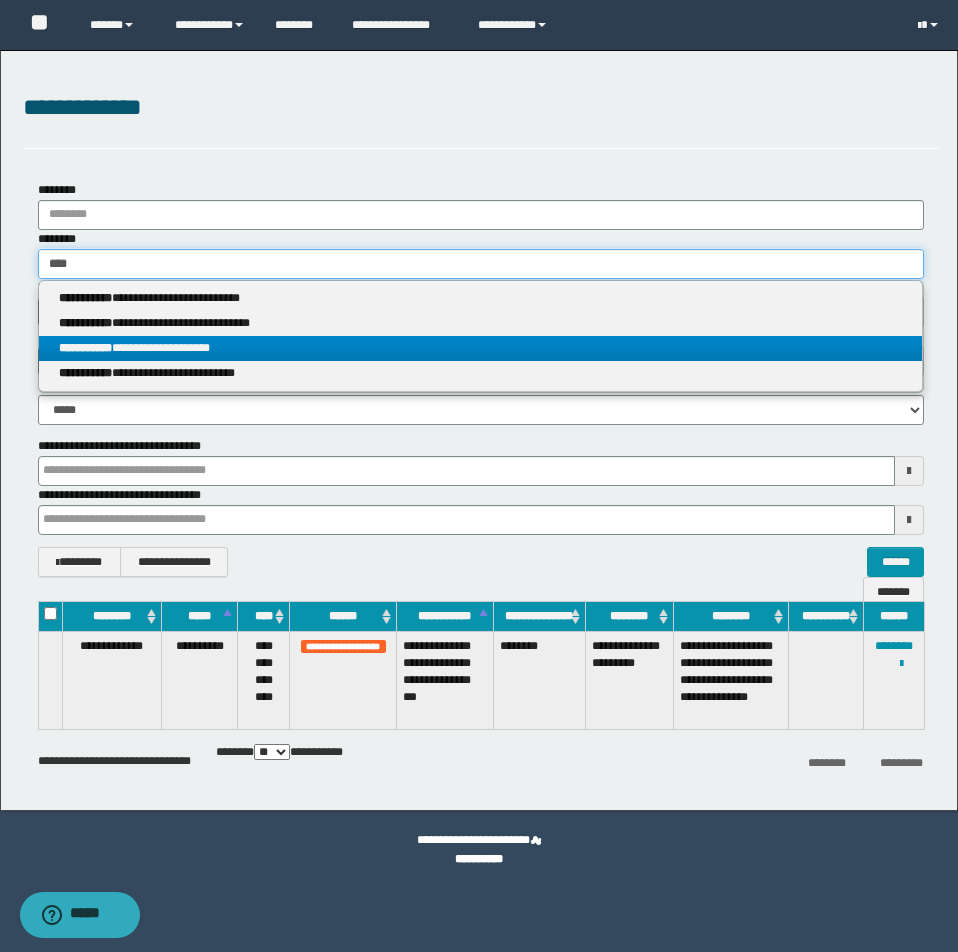 type on "****" 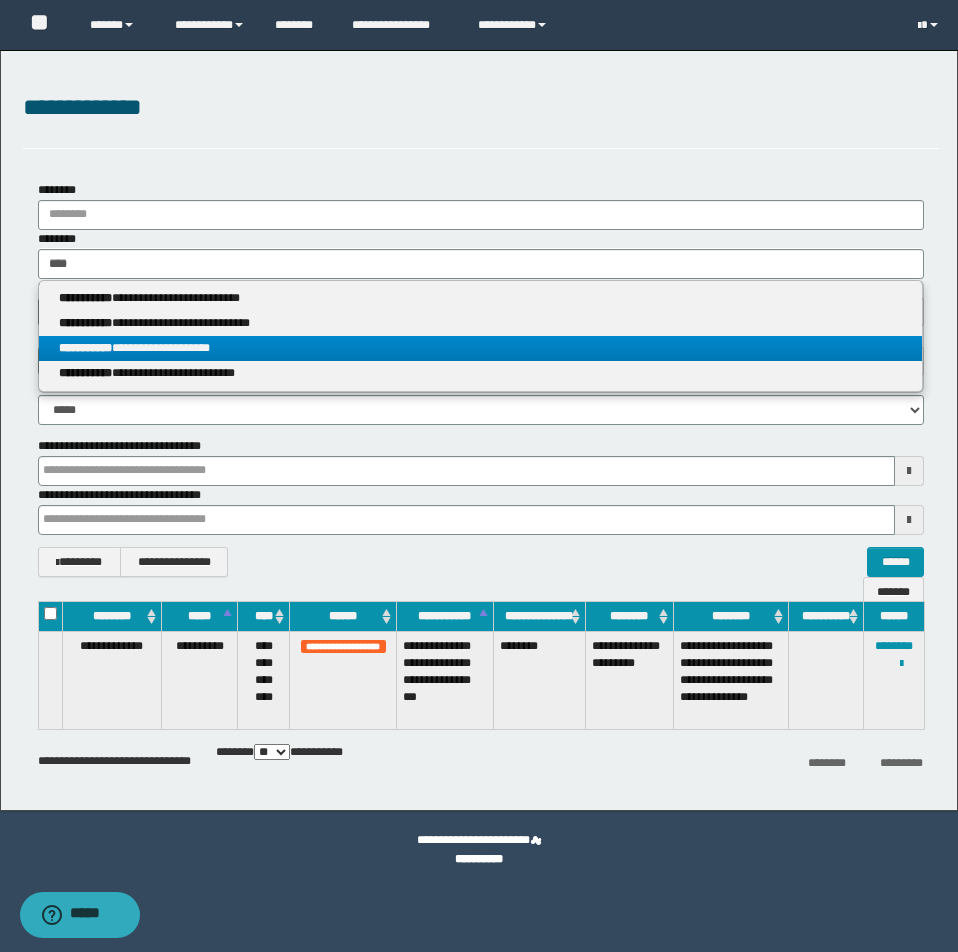 click on "**********" at bounding box center (480, 348) 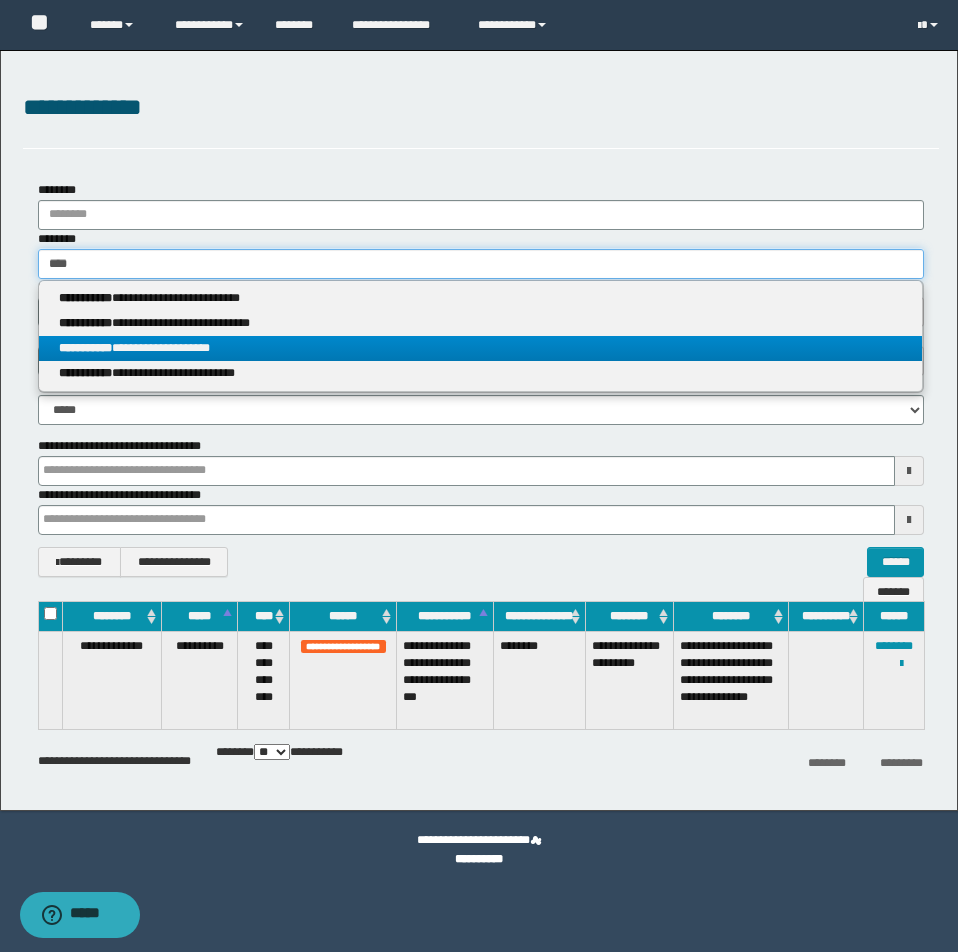 type 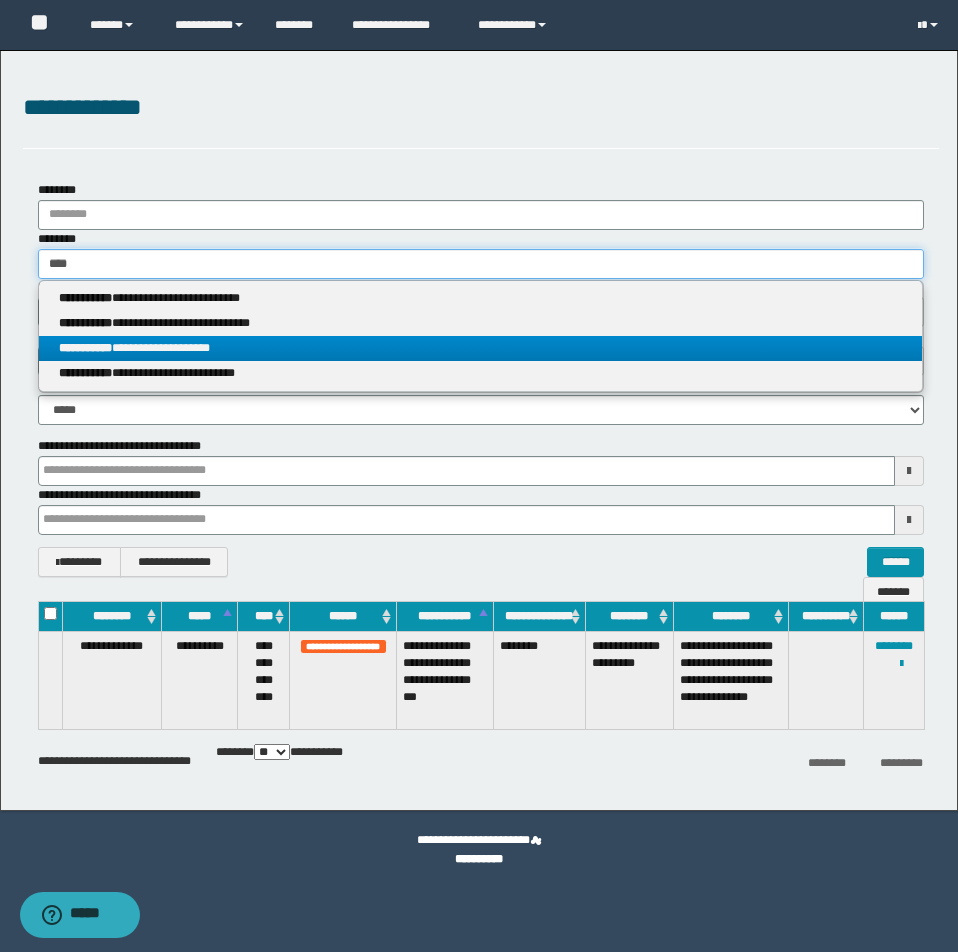 type on "**********" 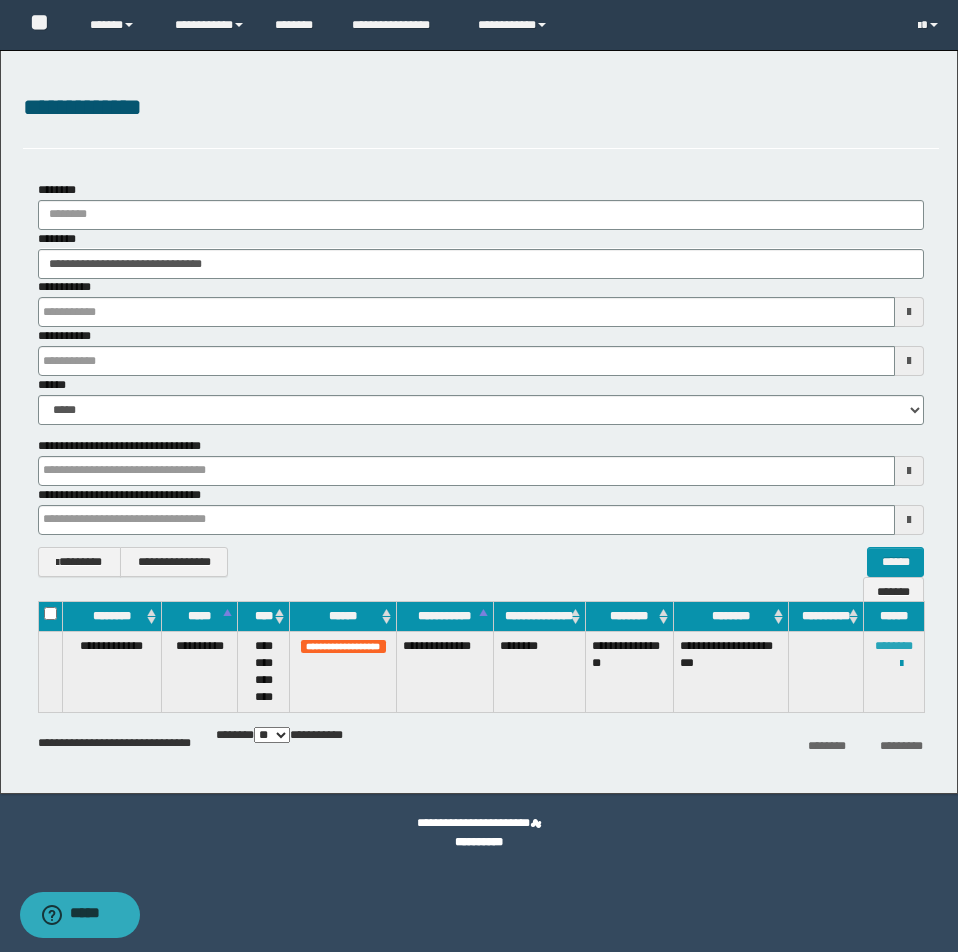 click on "********" at bounding box center [894, 646] 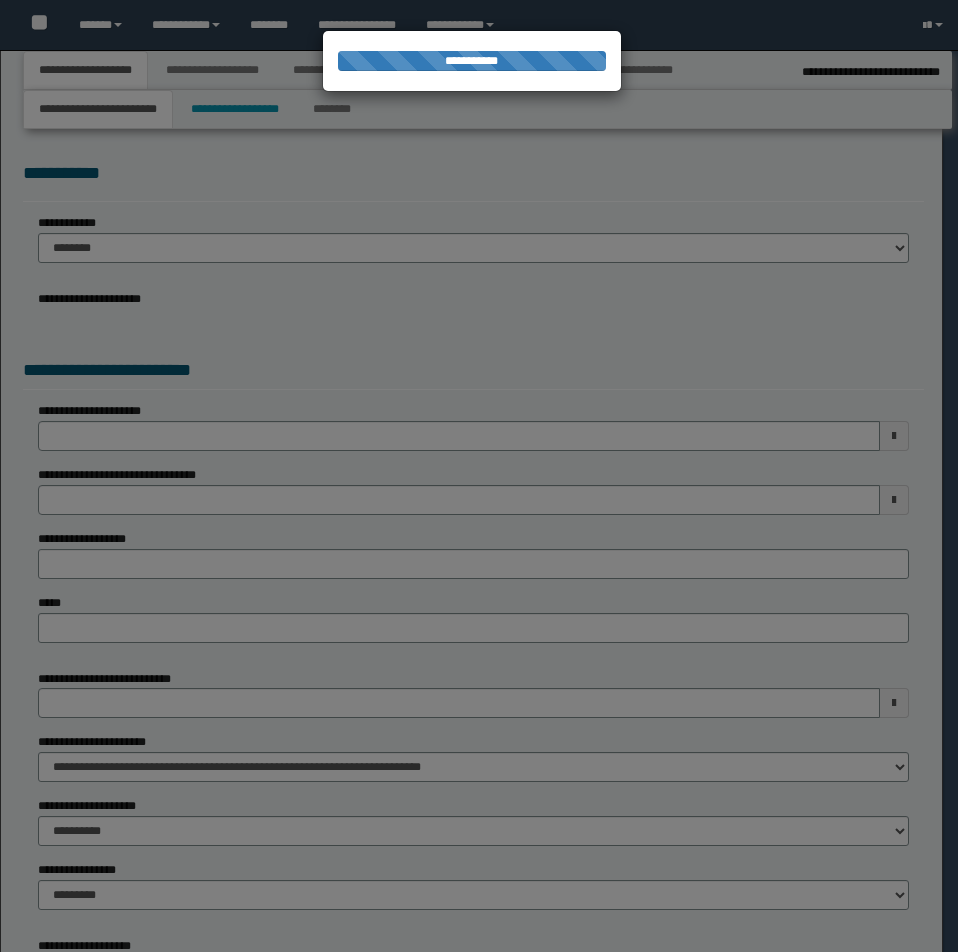 select on "**" 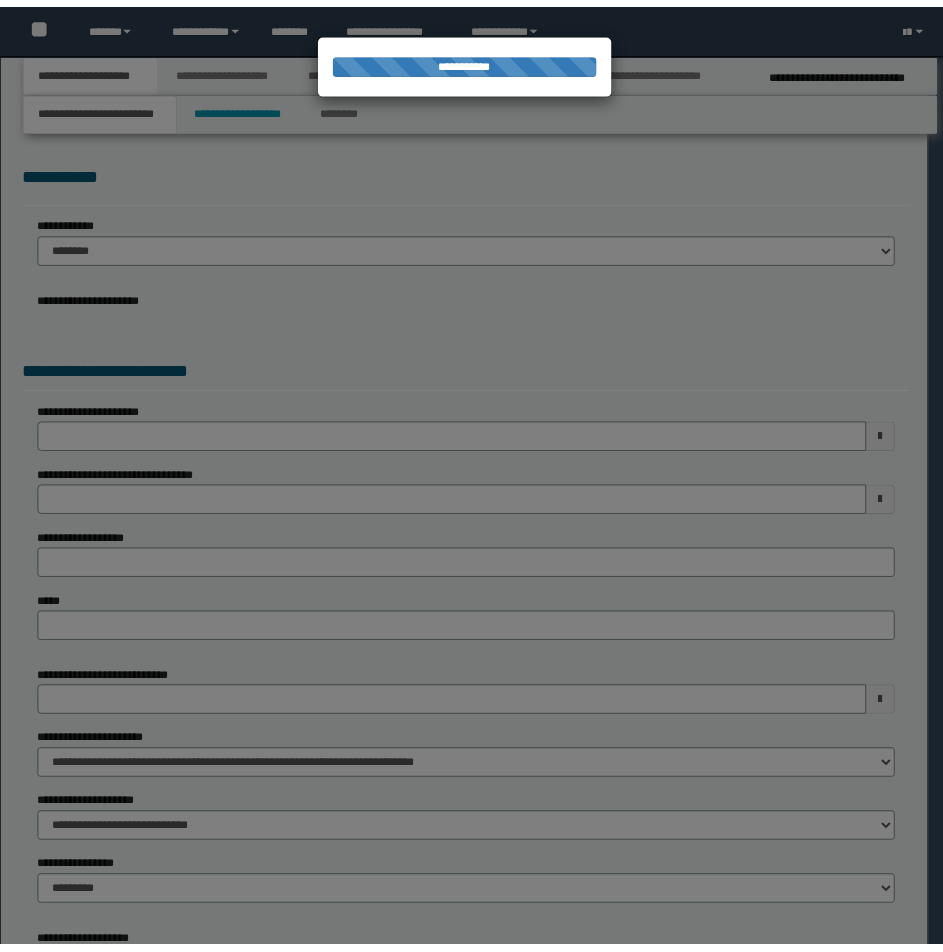 scroll, scrollTop: 0, scrollLeft: 0, axis: both 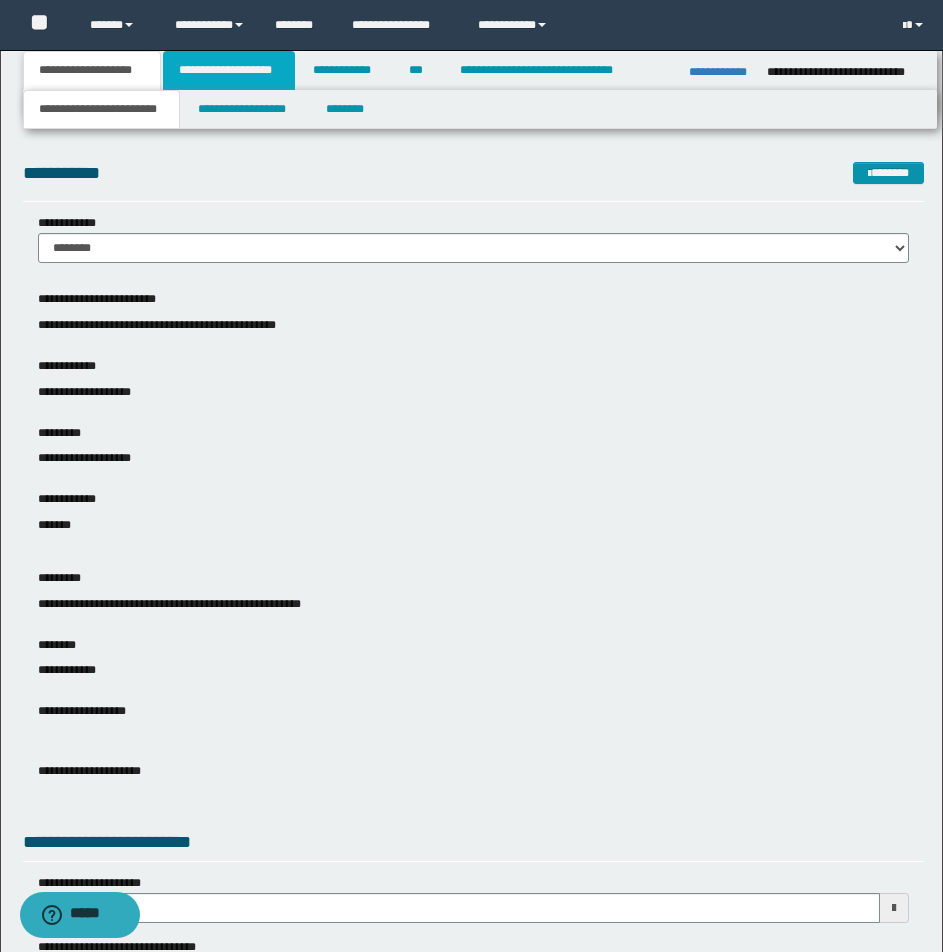 click on "**********" at bounding box center [229, 70] 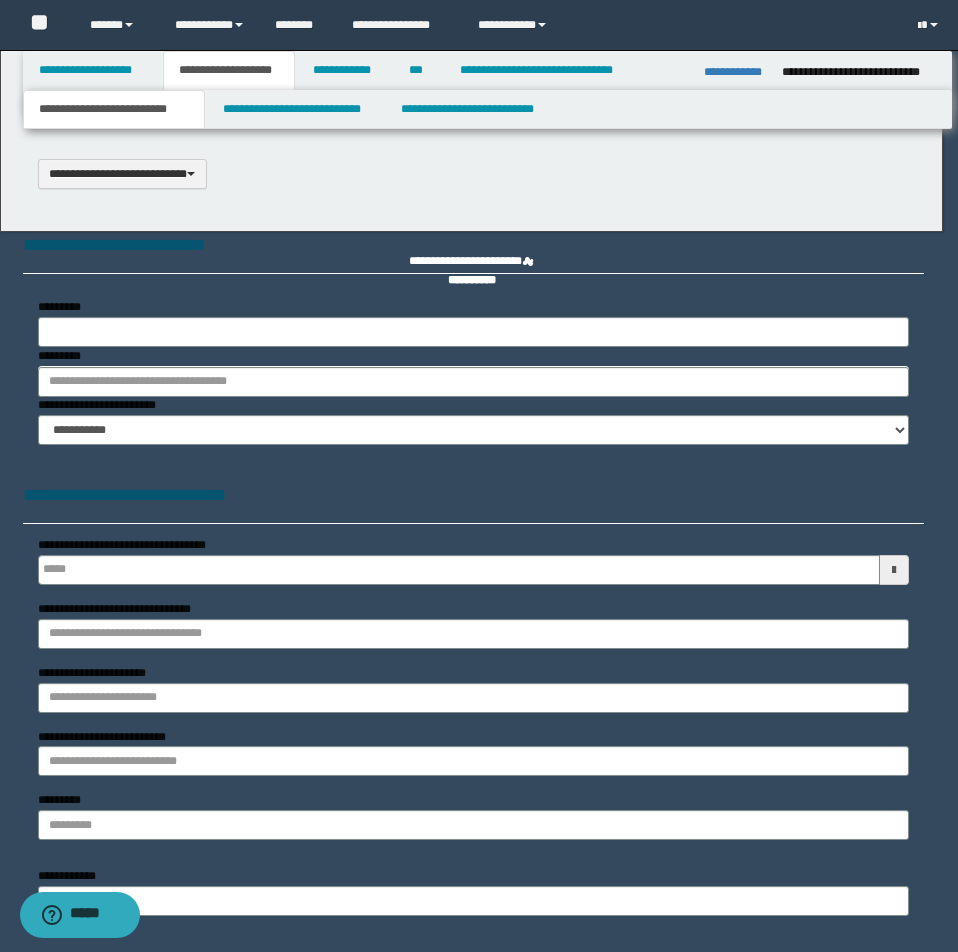 type 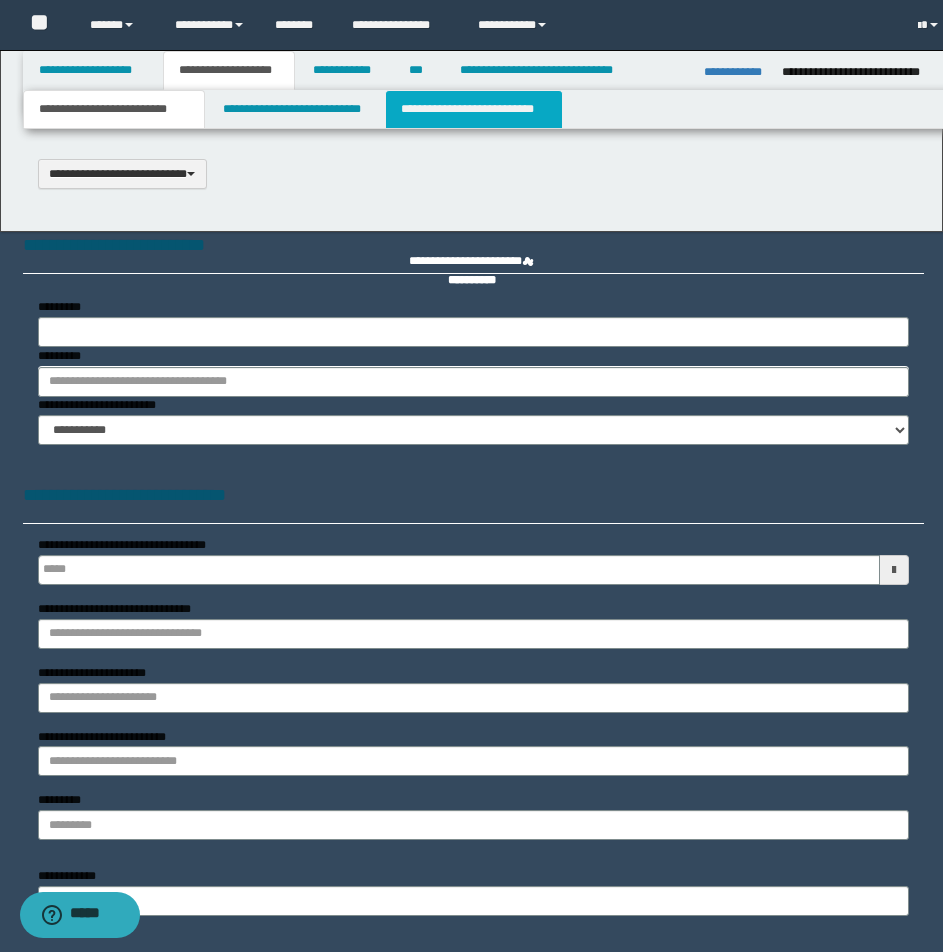select on "*" 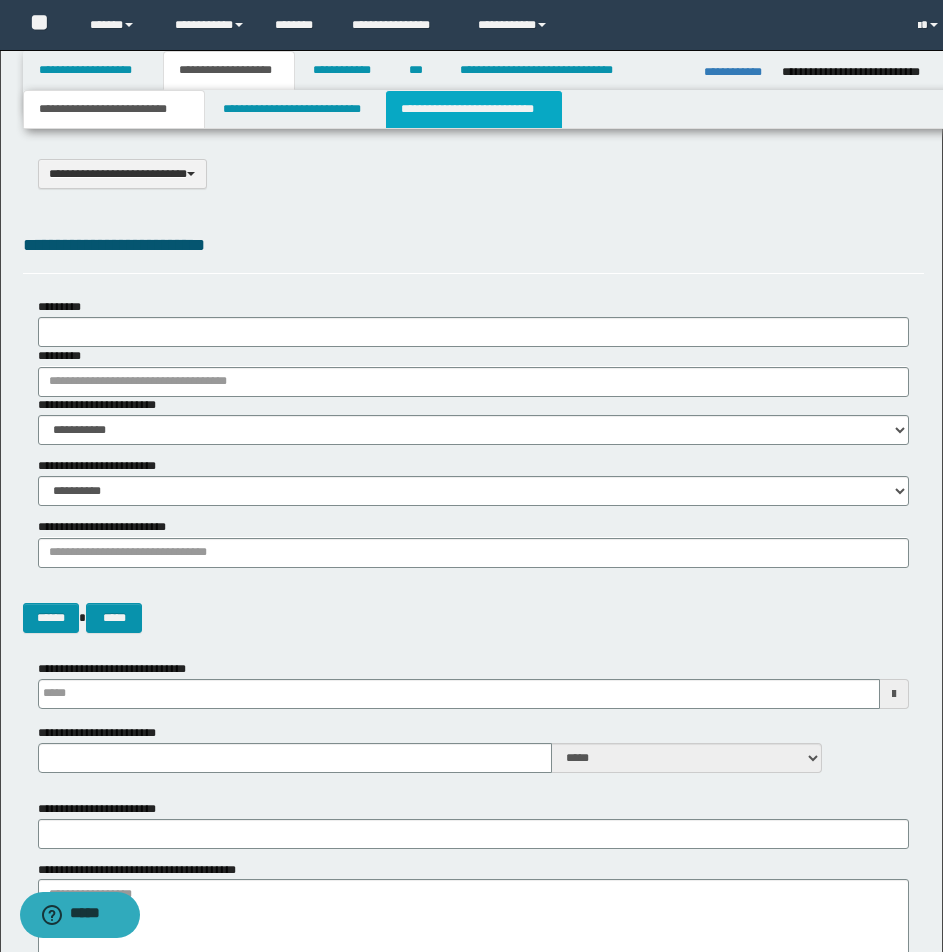 scroll, scrollTop: 0, scrollLeft: 0, axis: both 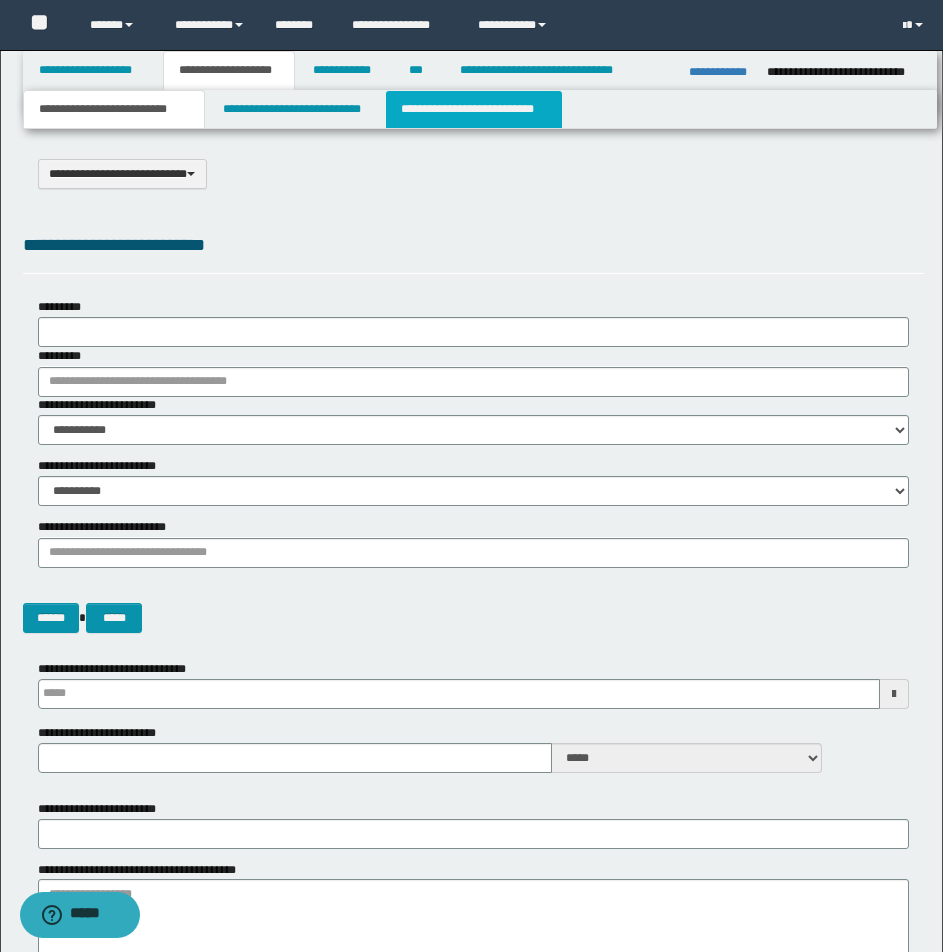 click on "**********" at bounding box center (474, 109) 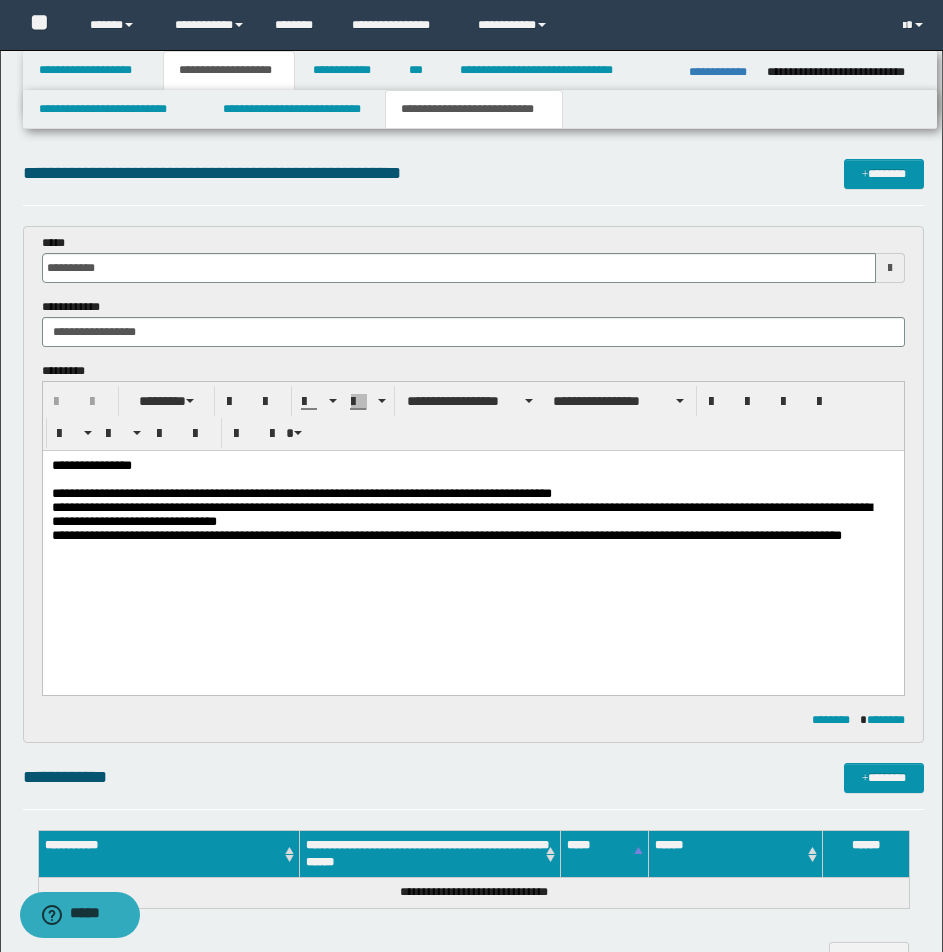 scroll, scrollTop: 0, scrollLeft: 0, axis: both 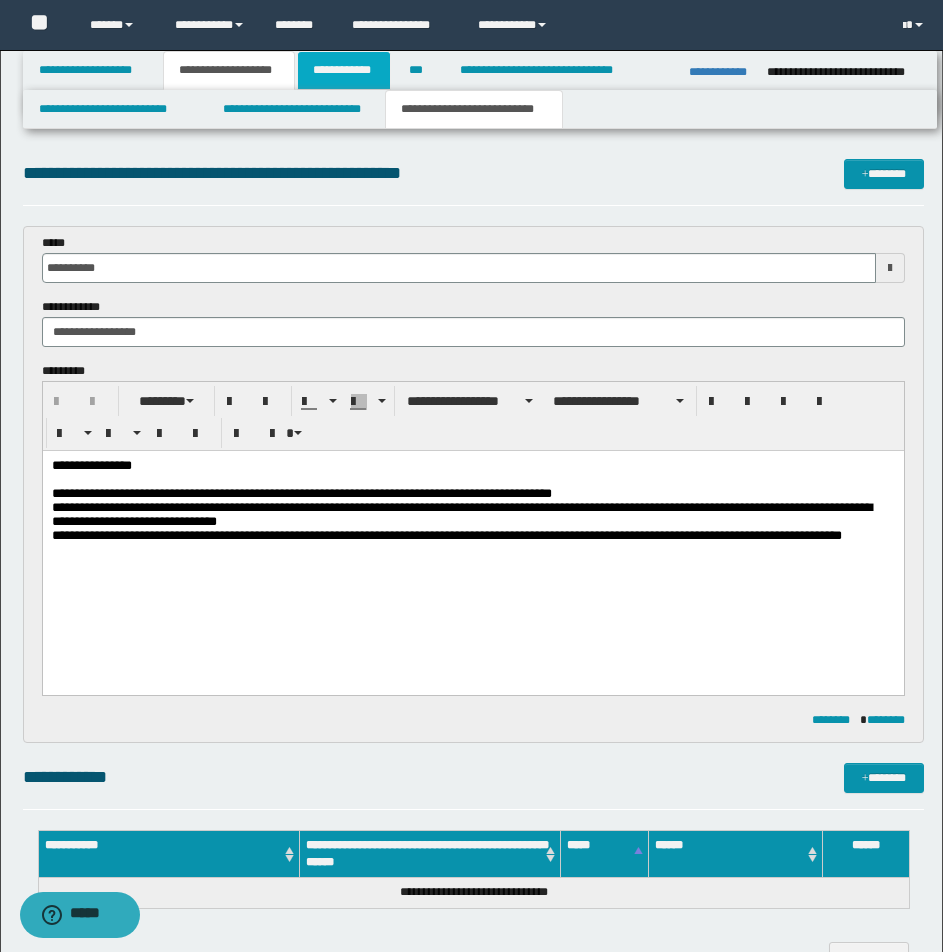 click on "**********" at bounding box center [344, 70] 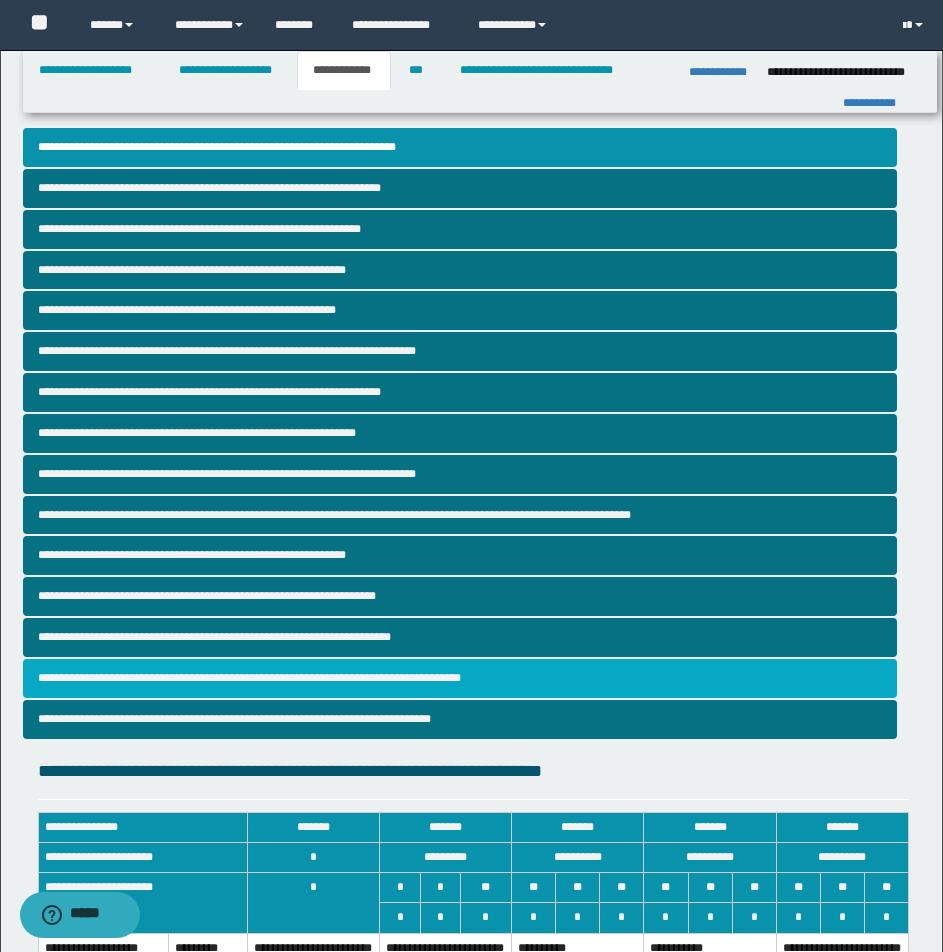 click on "**********" at bounding box center (460, 678) 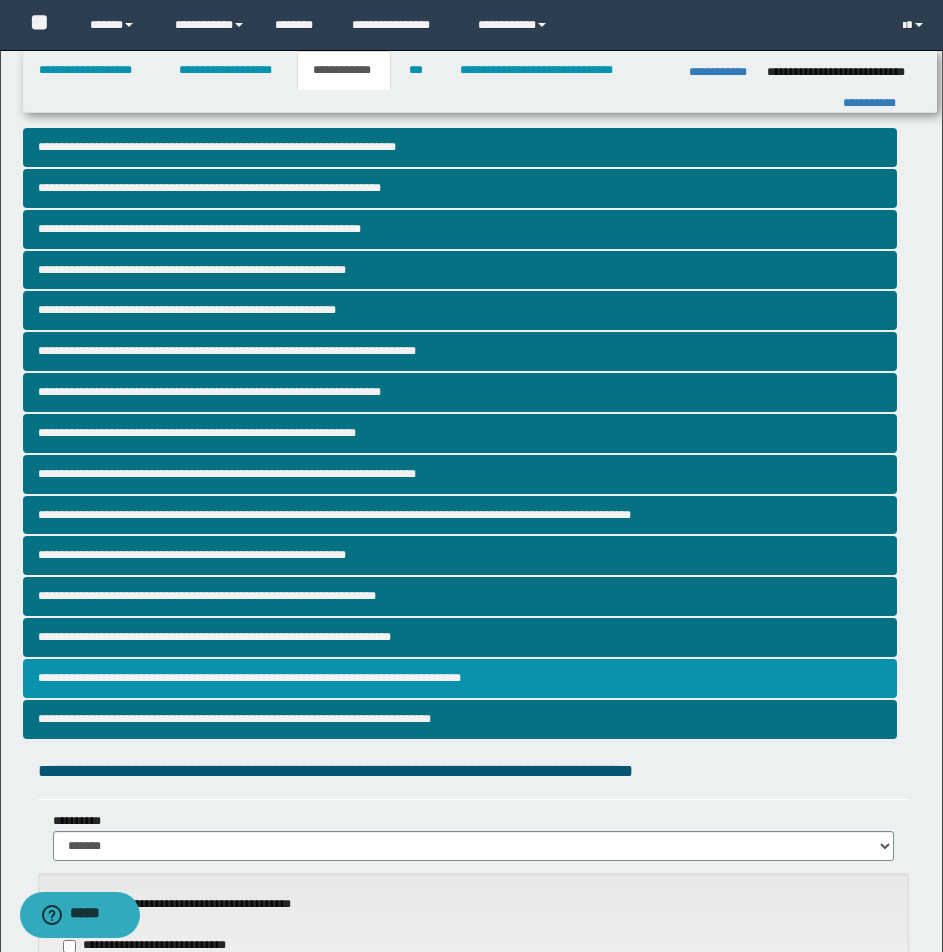 scroll, scrollTop: 833, scrollLeft: 0, axis: vertical 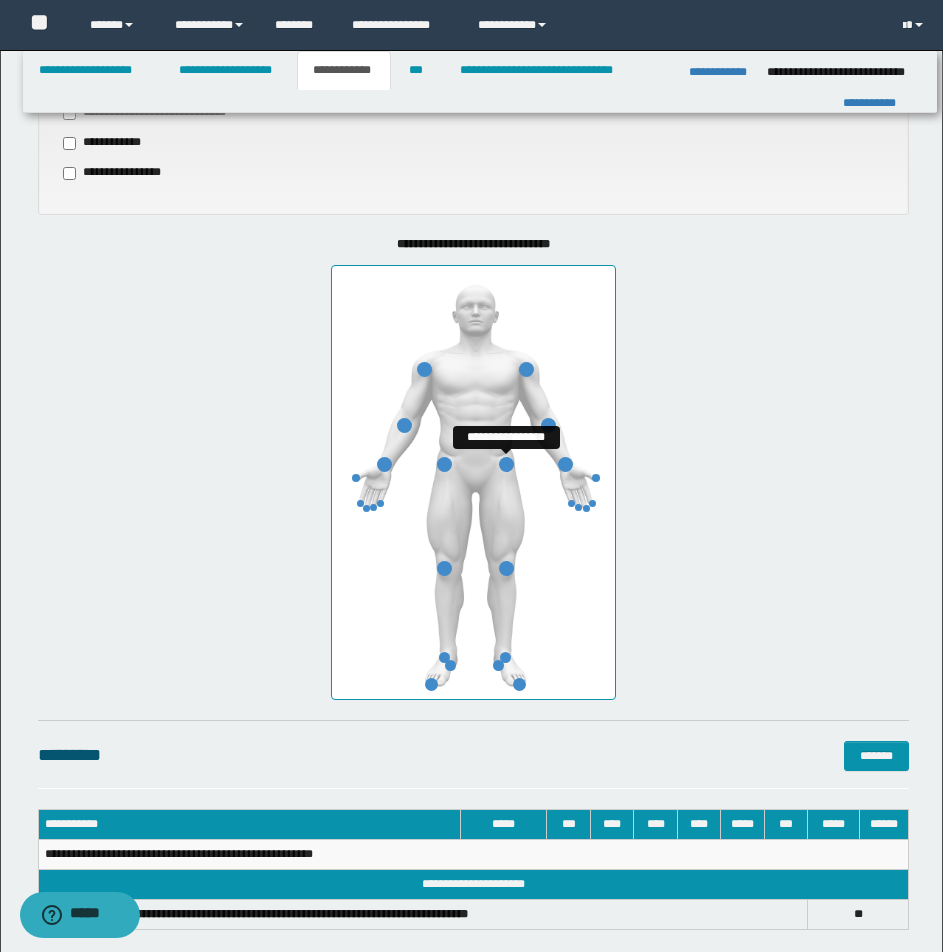 click at bounding box center (506, 464) 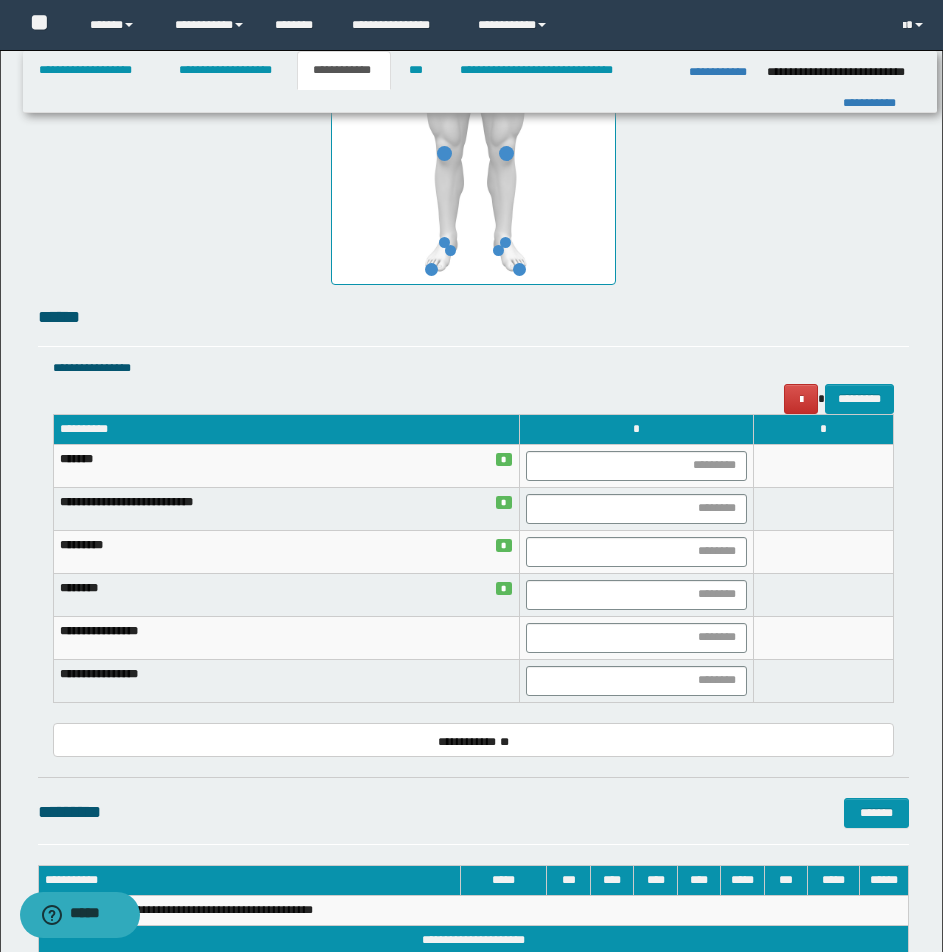scroll, scrollTop: 1286, scrollLeft: 0, axis: vertical 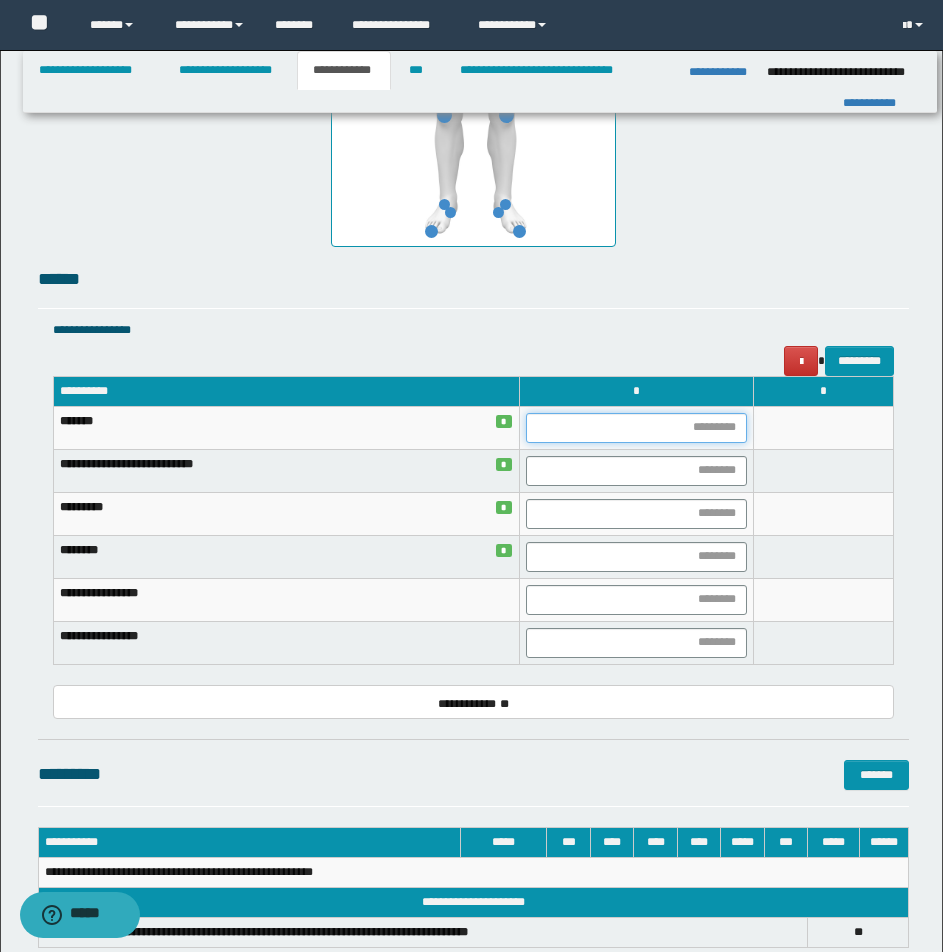 click at bounding box center [636, 428] 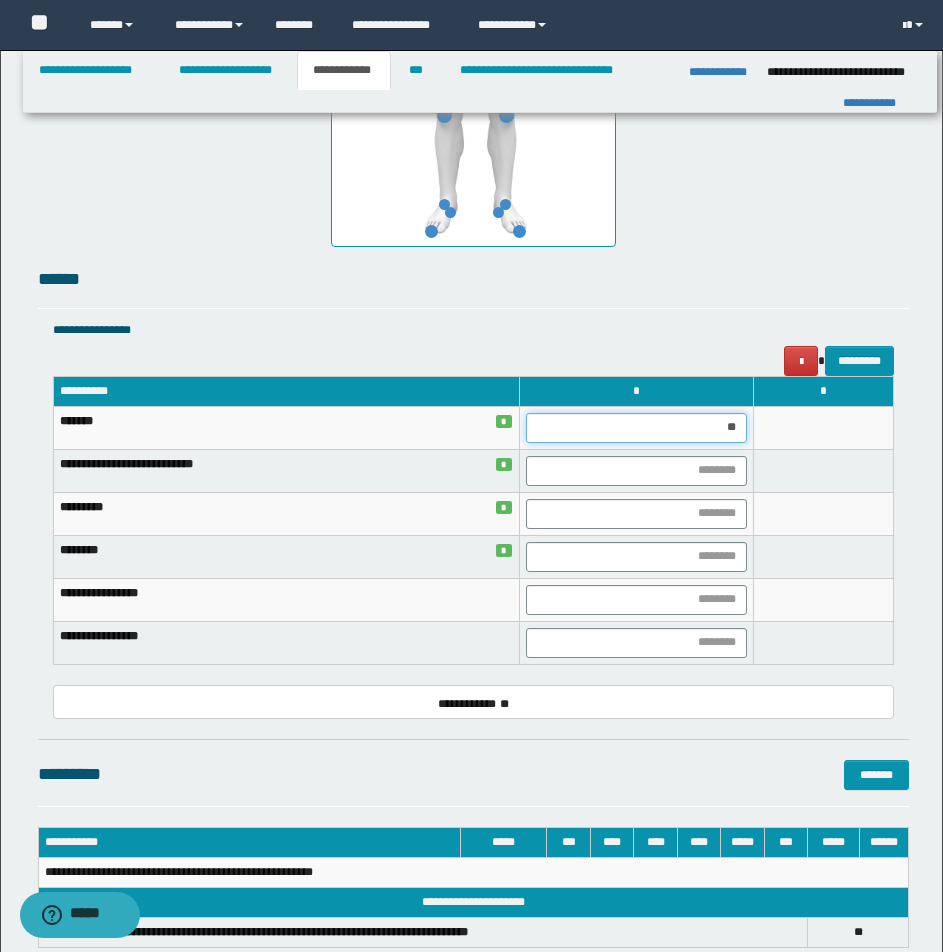 type on "***" 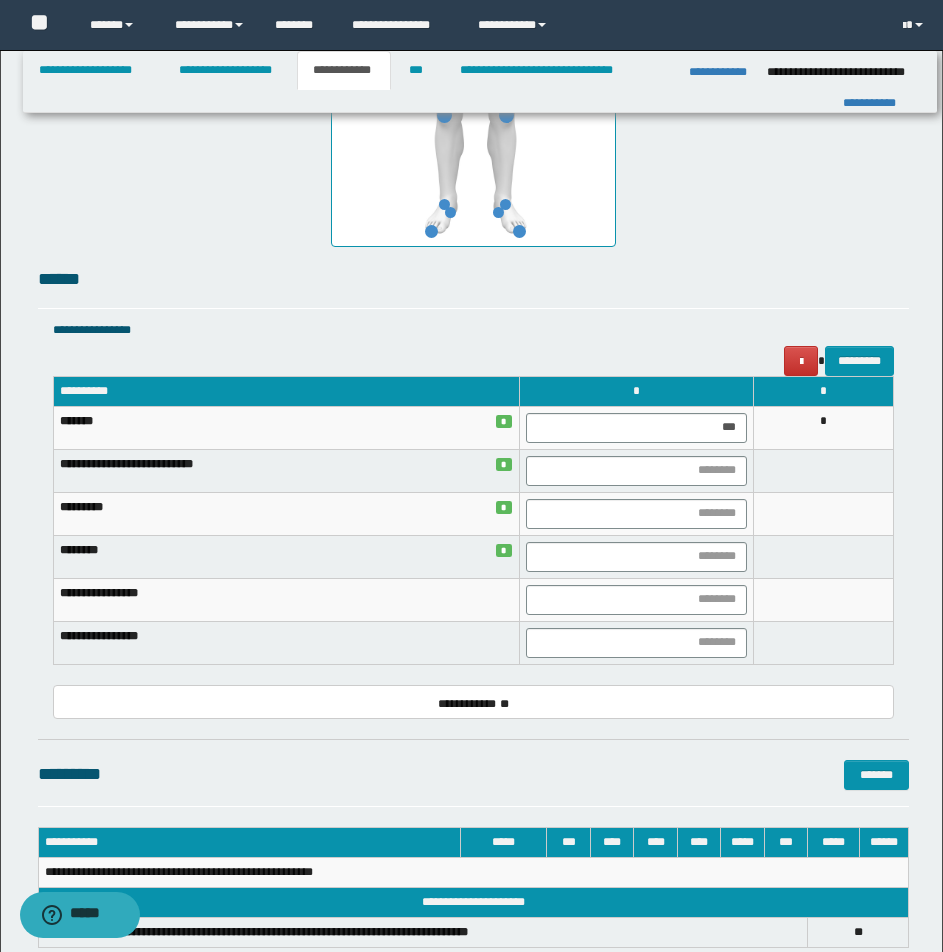 click on "*" at bounding box center (823, 427) 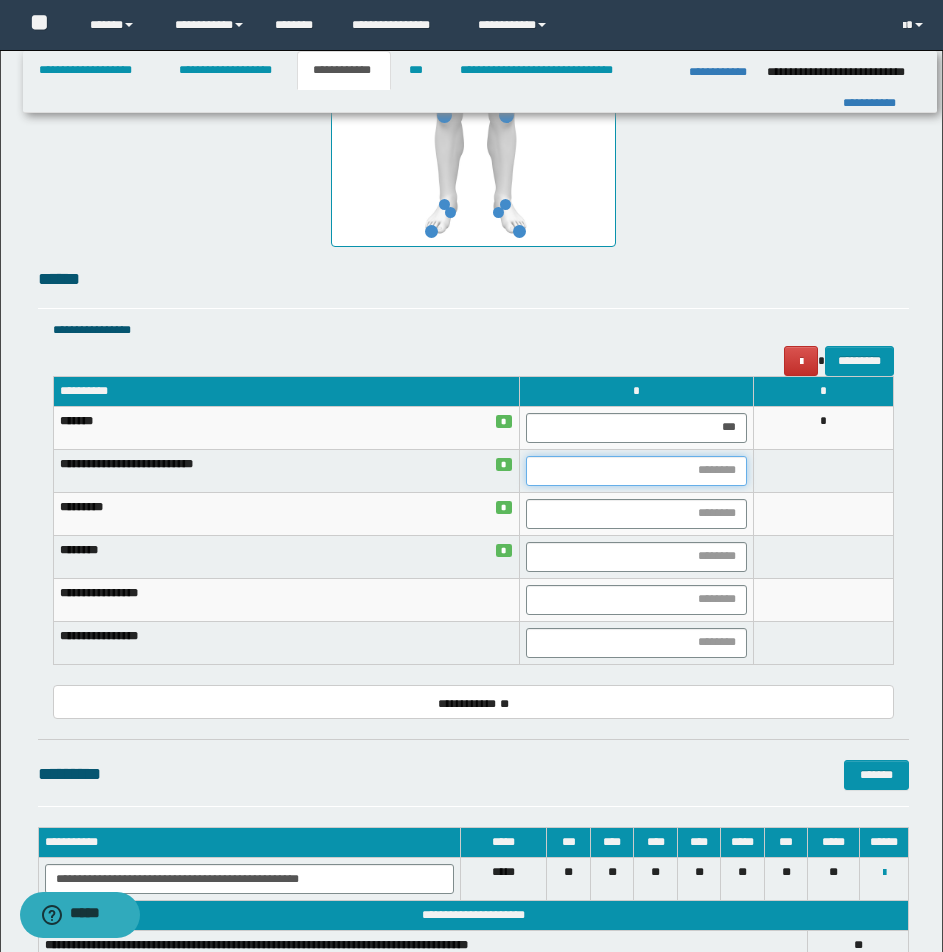 click at bounding box center (636, 471) 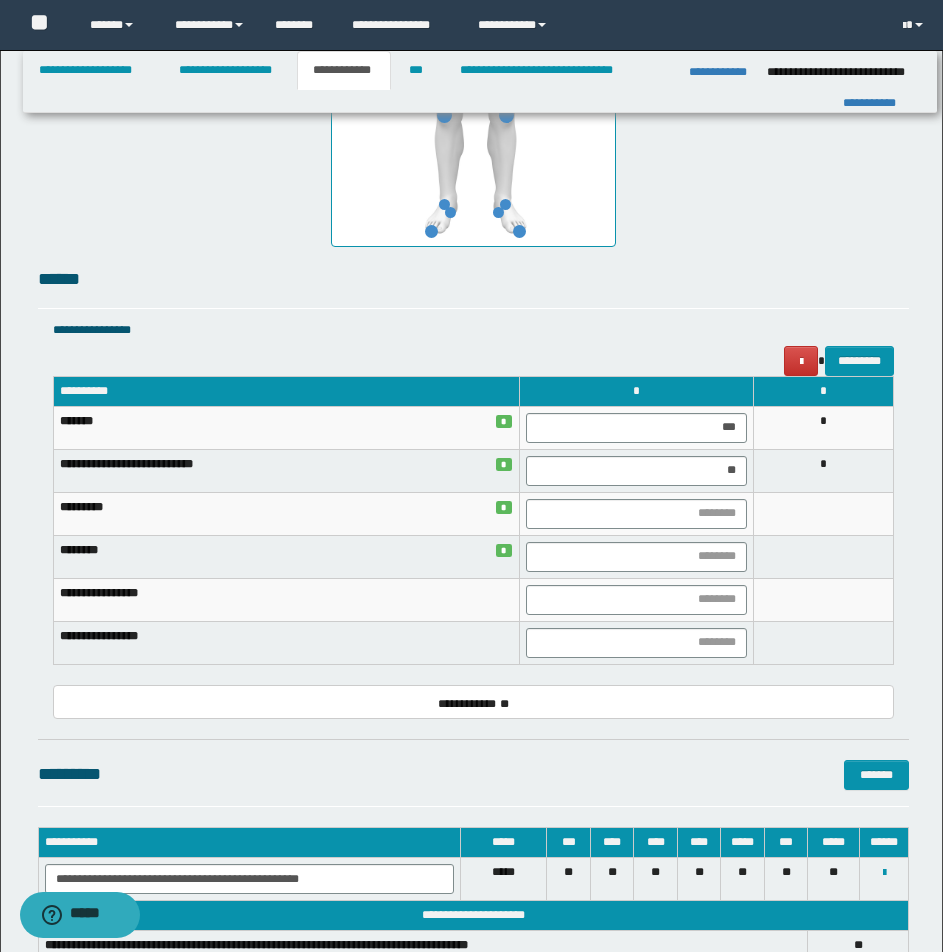 click on "*" at bounding box center (823, 470) 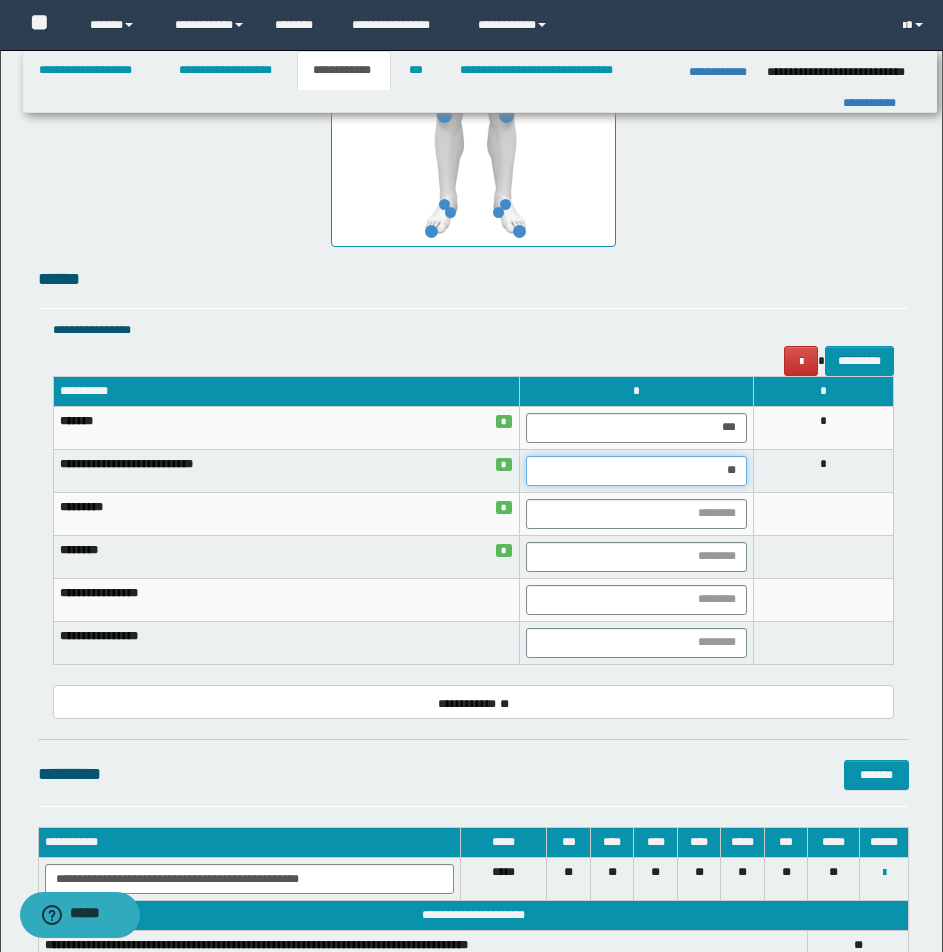 click on "**" at bounding box center [636, 471] 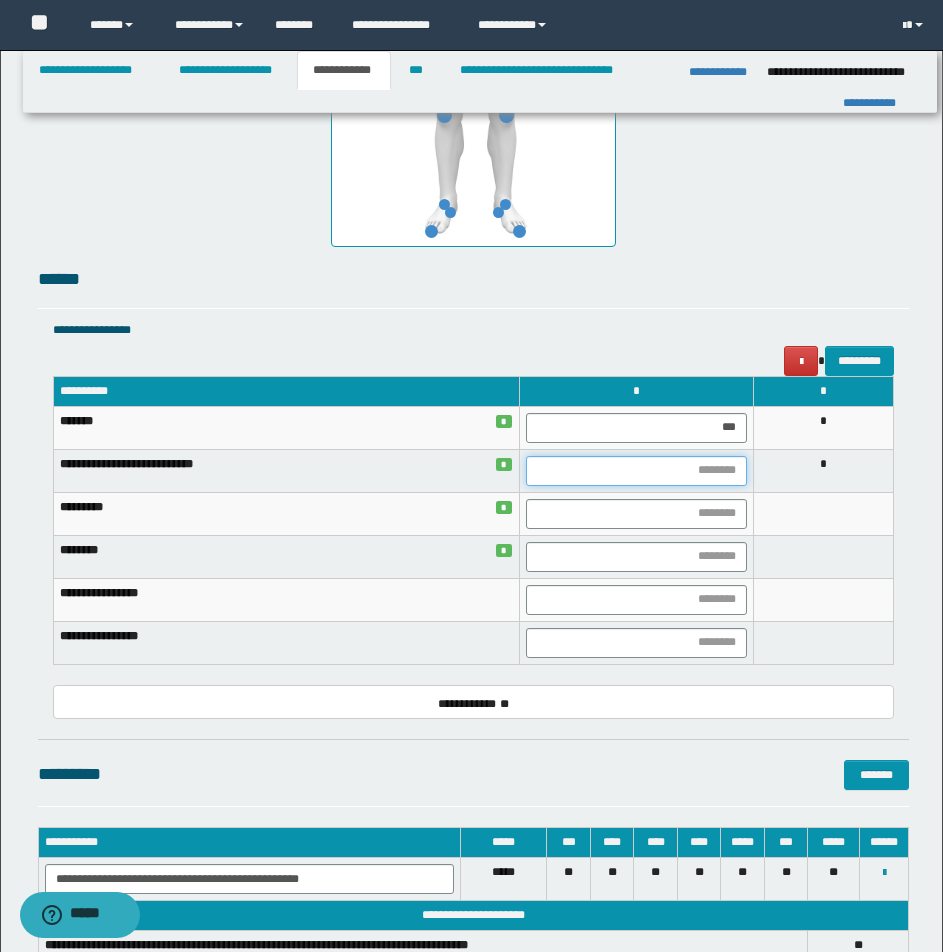 type on "*" 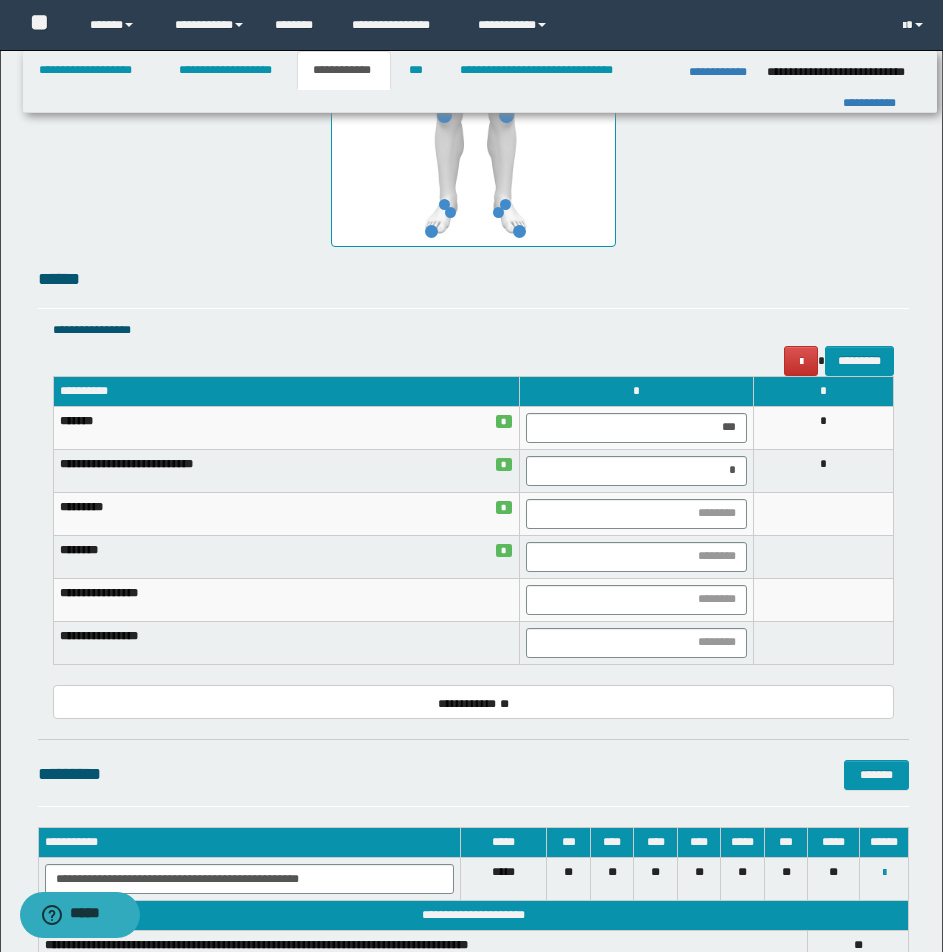 click at bounding box center (823, 513) 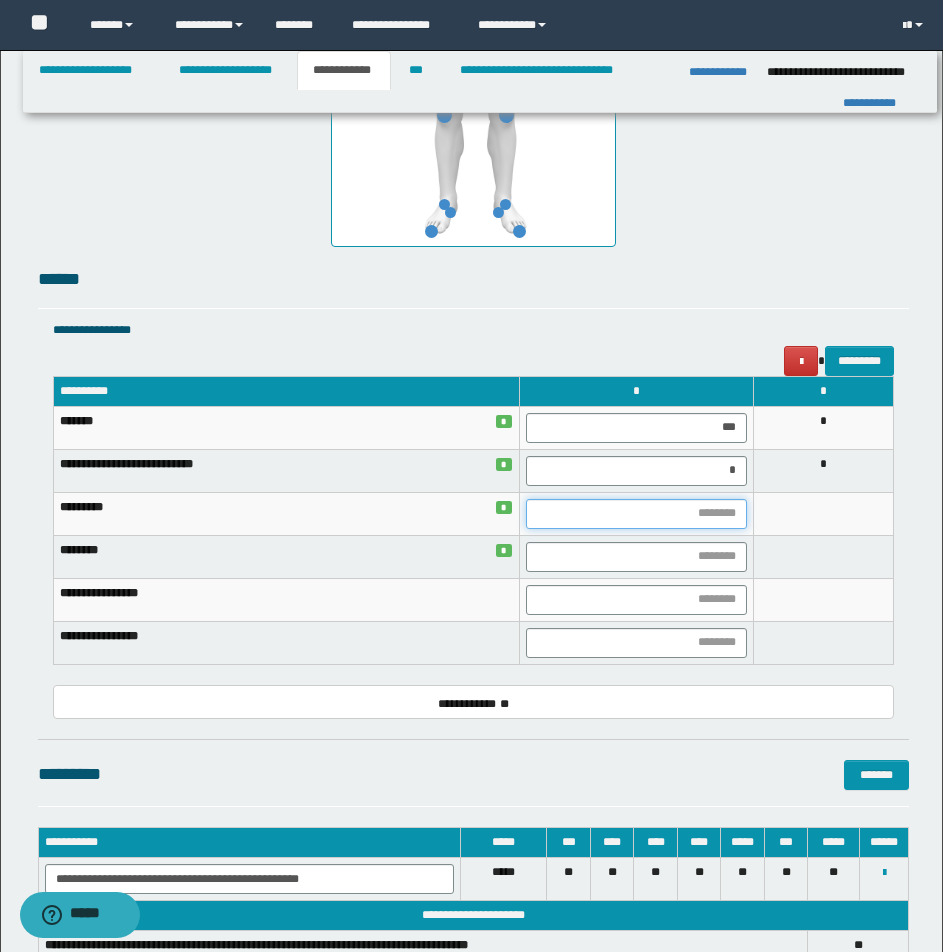 click at bounding box center (636, 514) 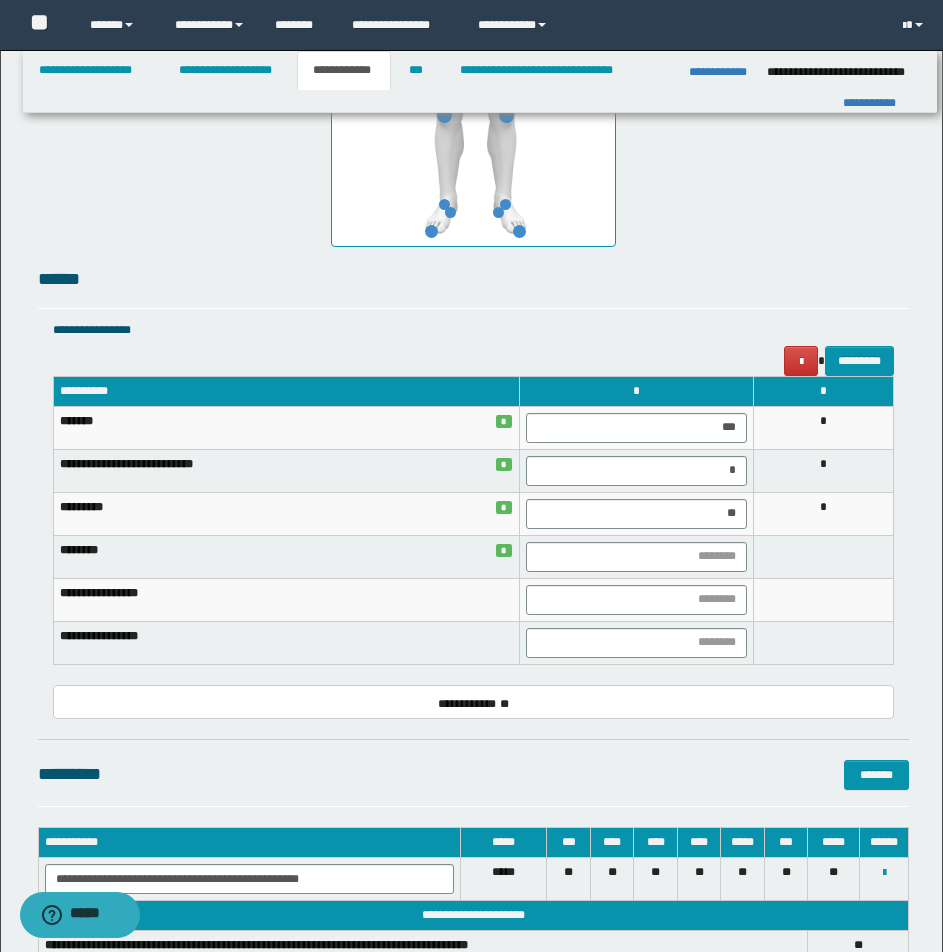 click on "*" at bounding box center (823, 513) 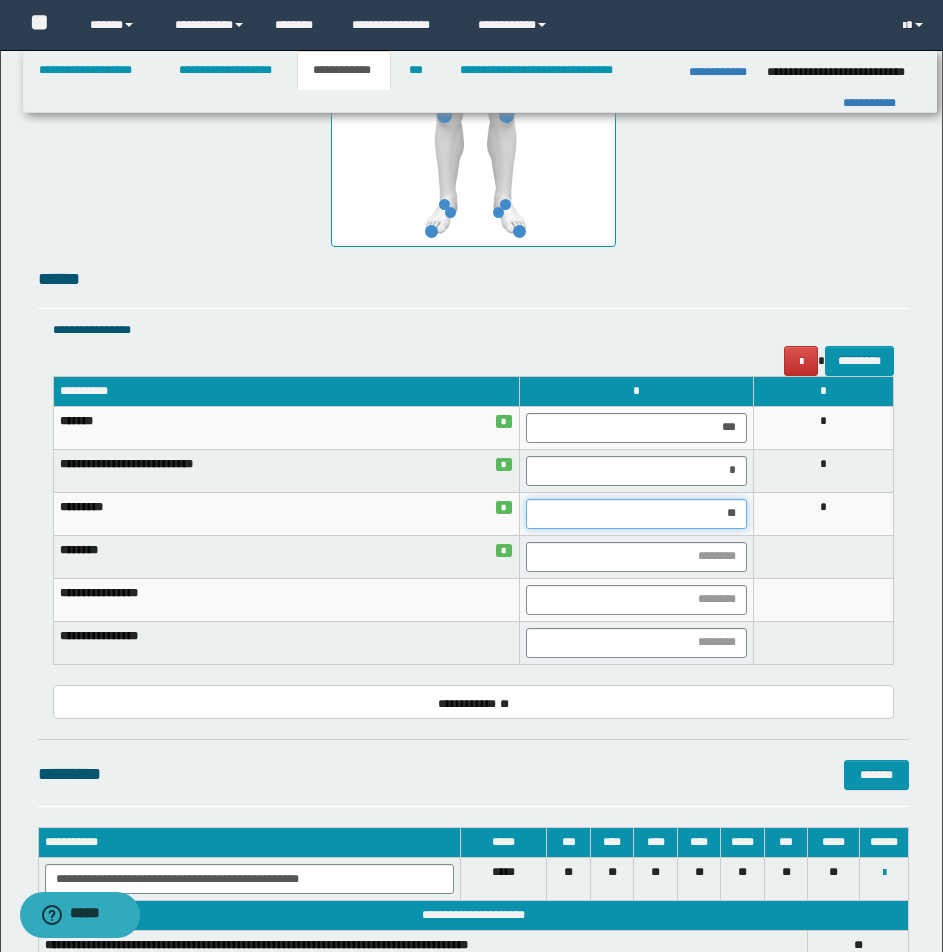 click on "**" at bounding box center [636, 514] 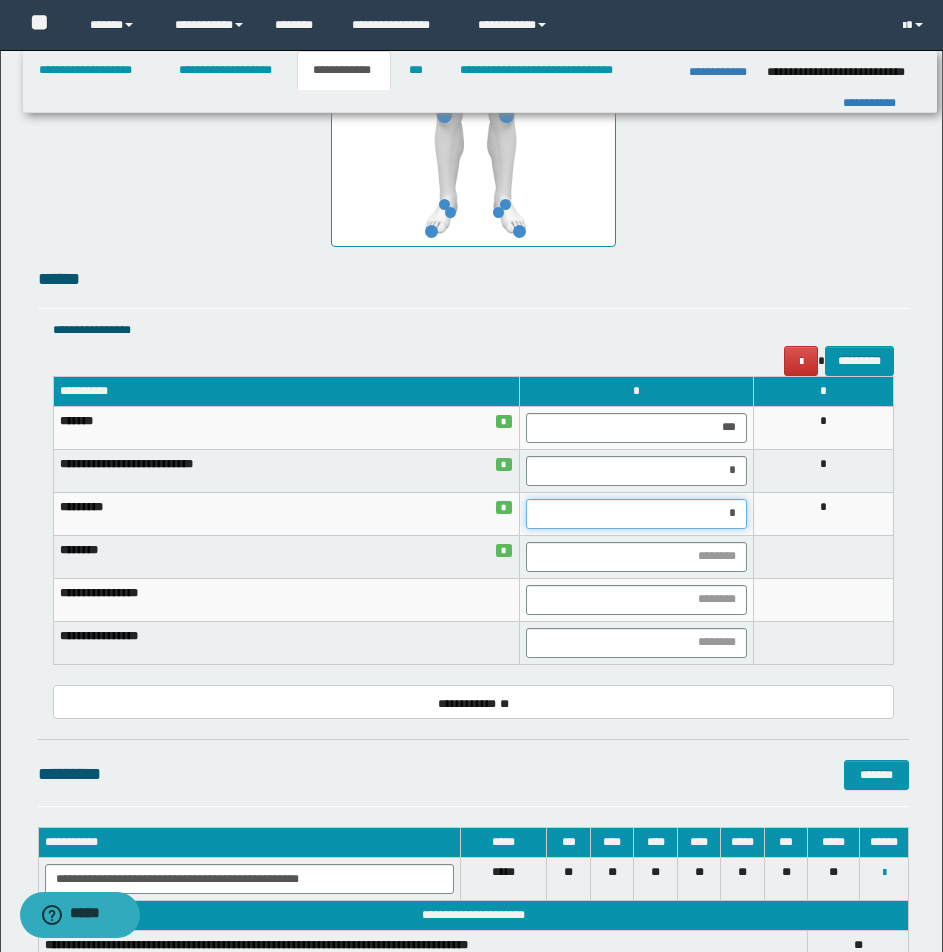 type on "**" 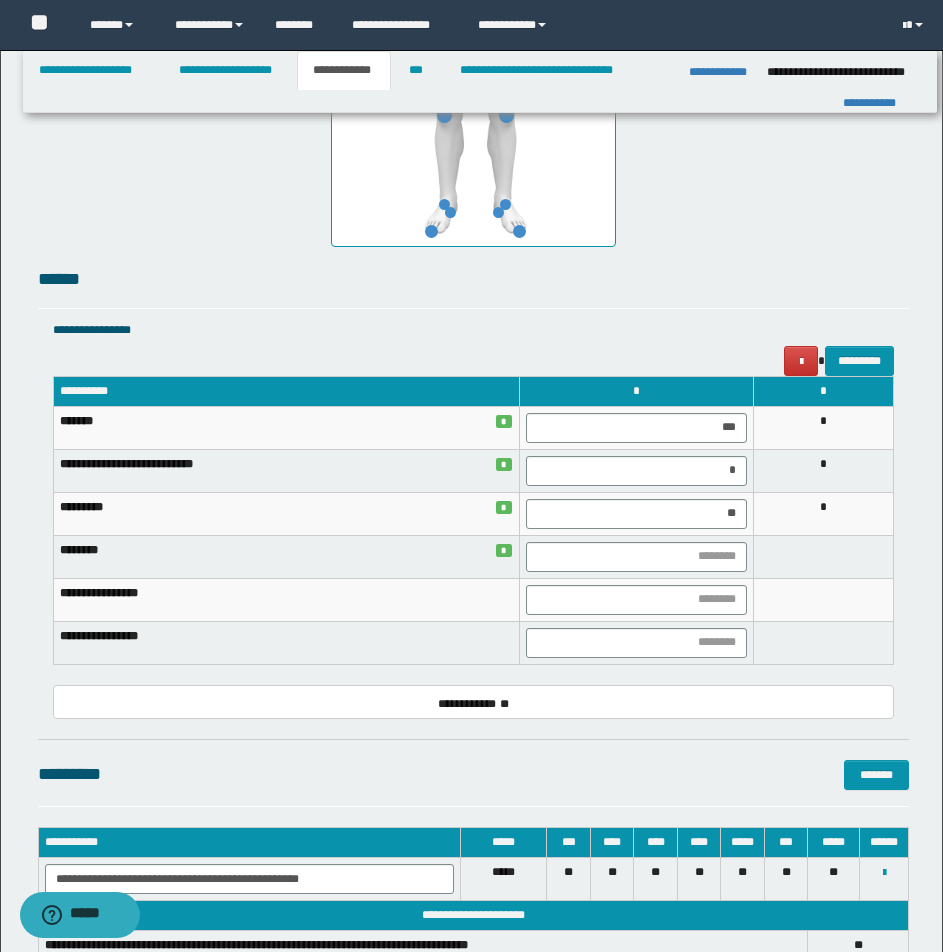 click at bounding box center [823, 556] 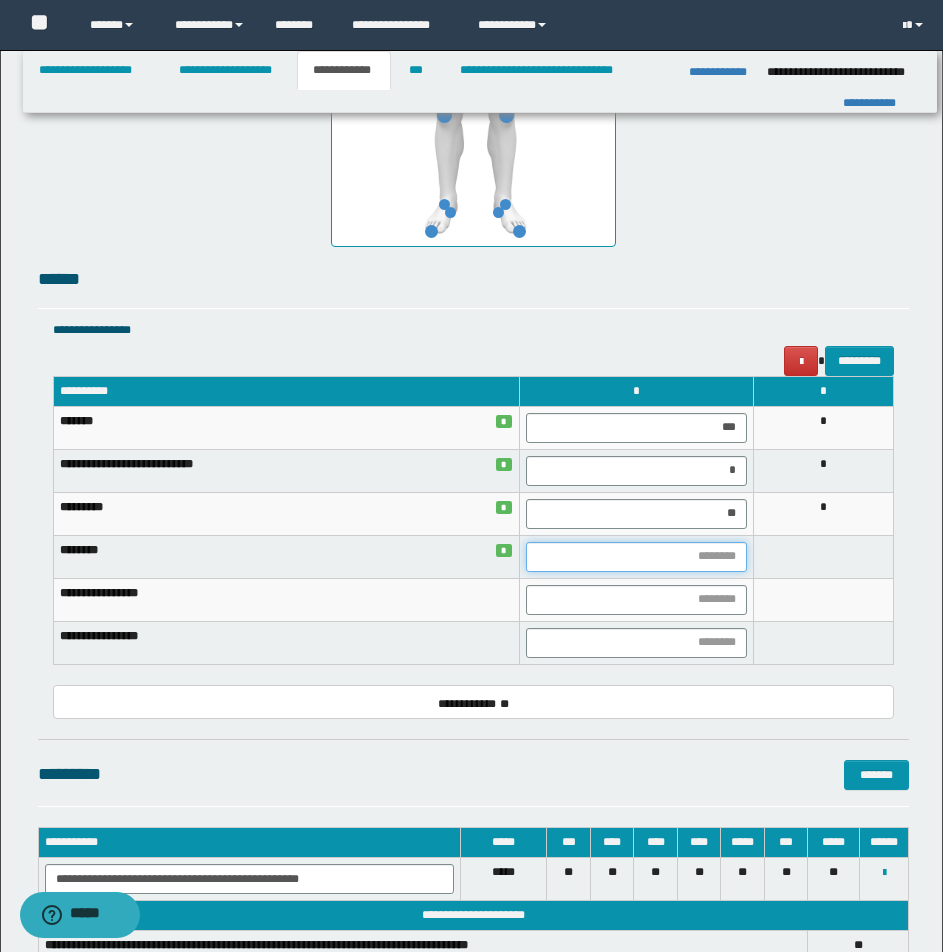 click at bounding box center [636, 557] 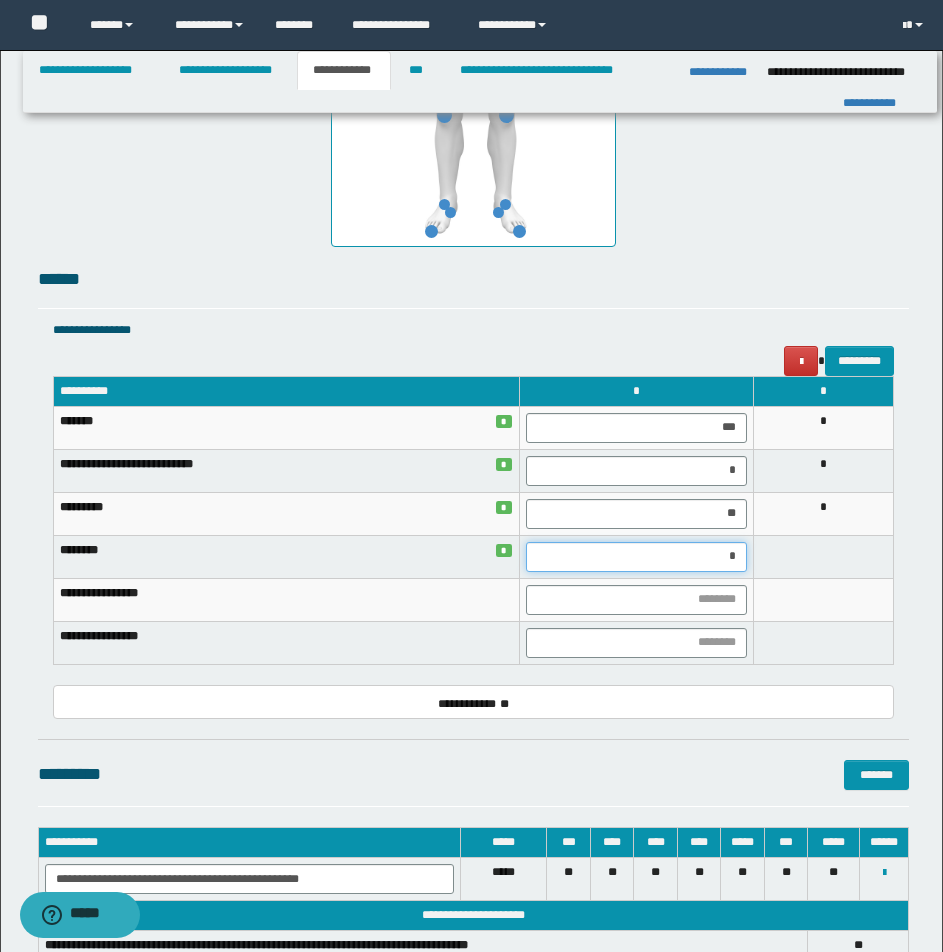 type on "**" 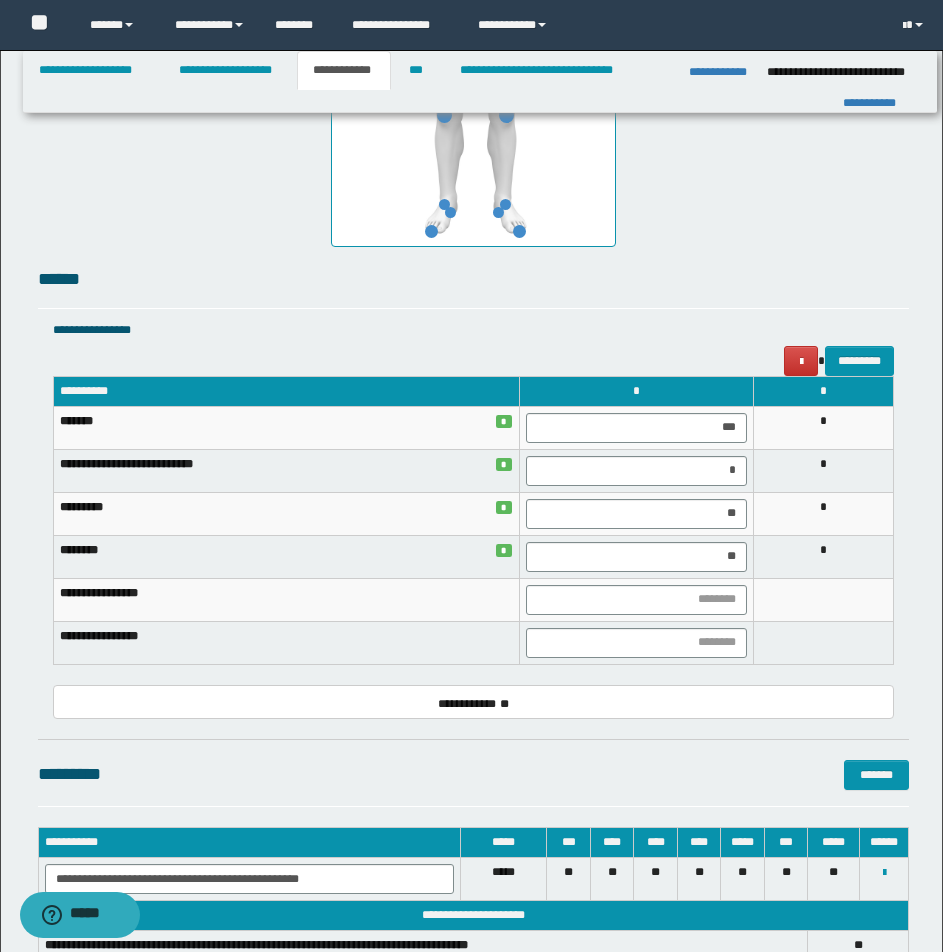click on "*" at bounding box center (823, 556) 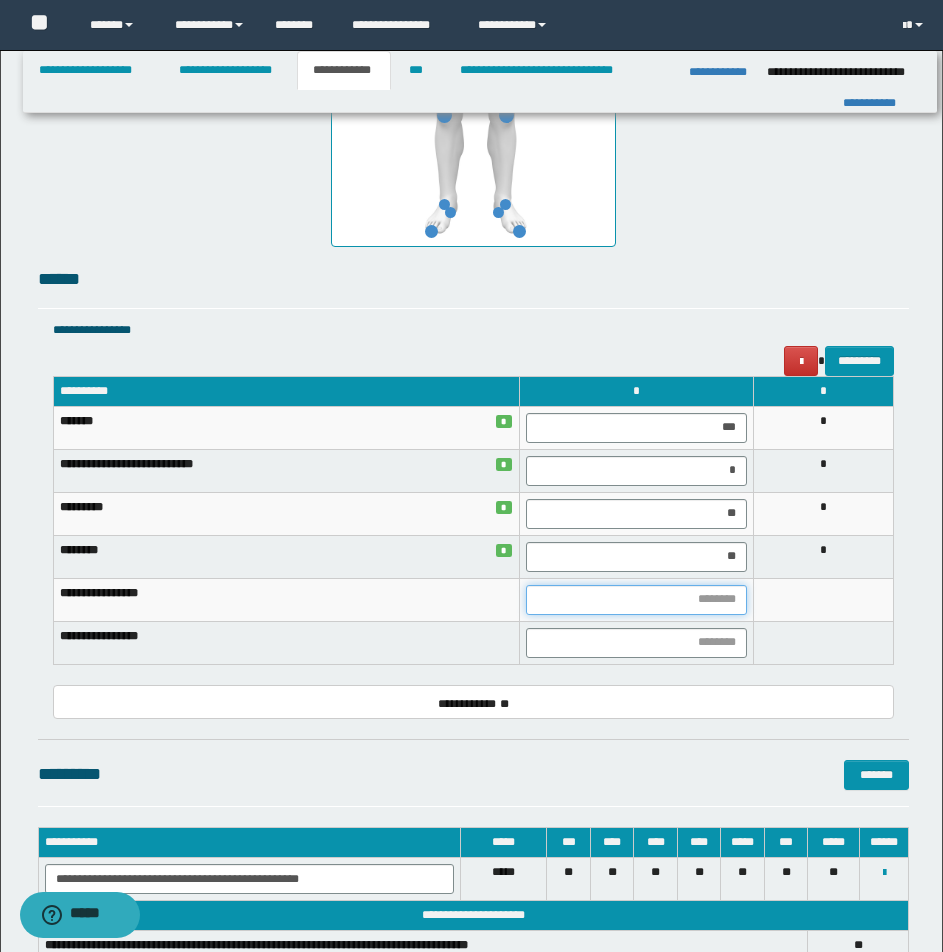 click at bounding box center (636, 600) 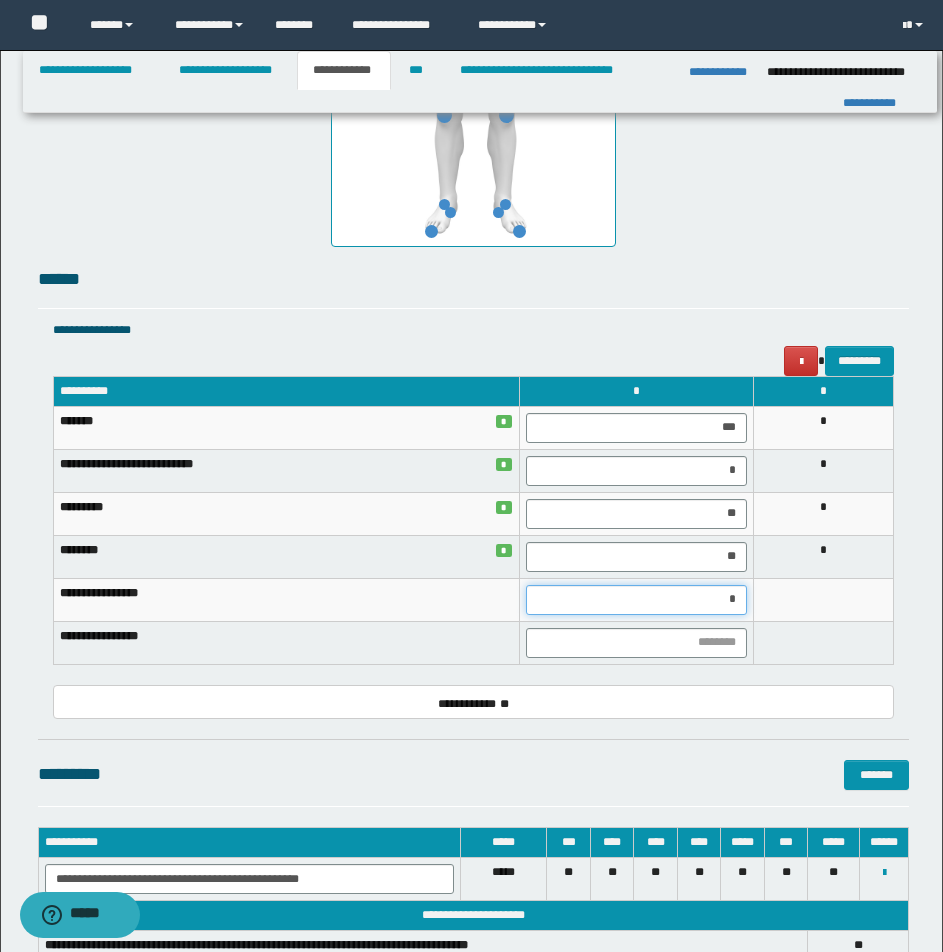 type on "**" 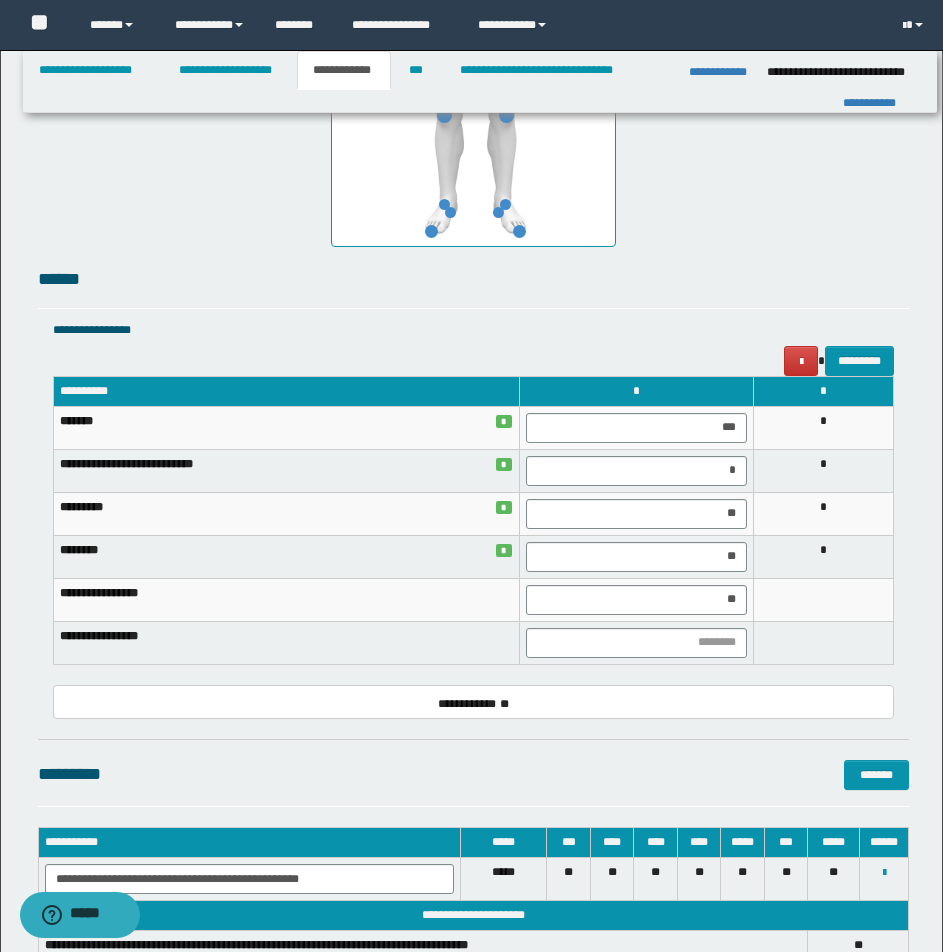click at bounding box center [823, 599] 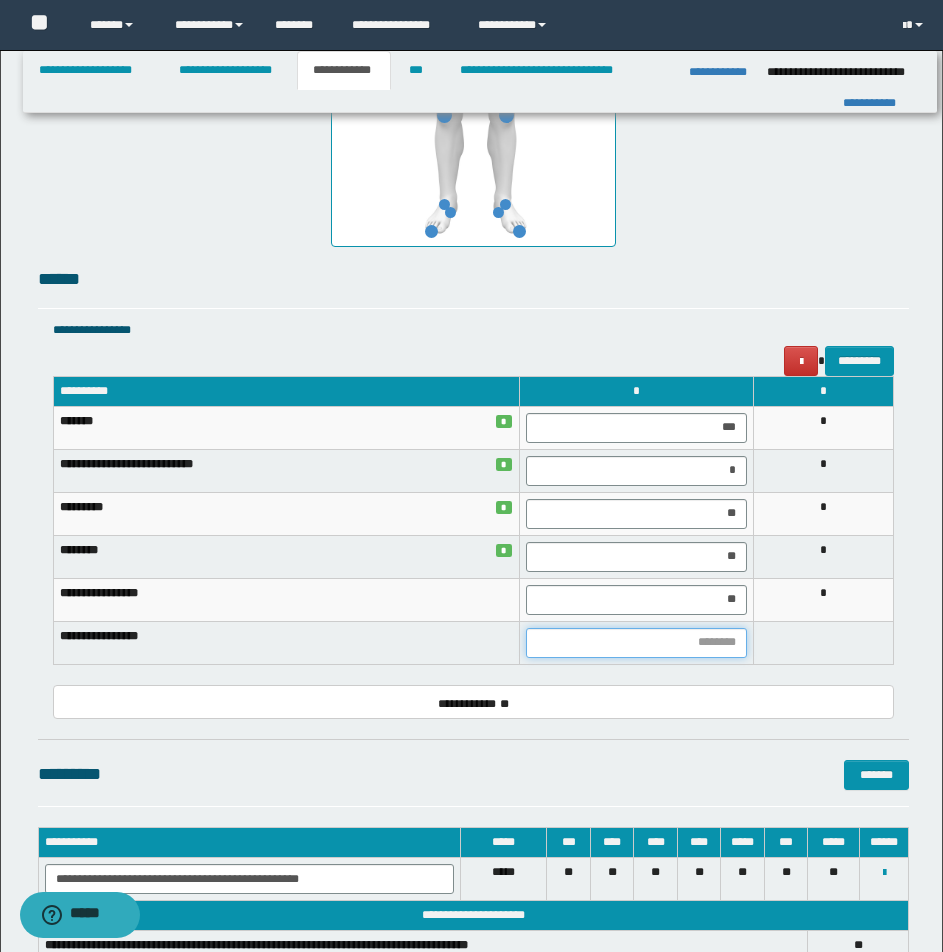 click at bounding box center (636, 643) 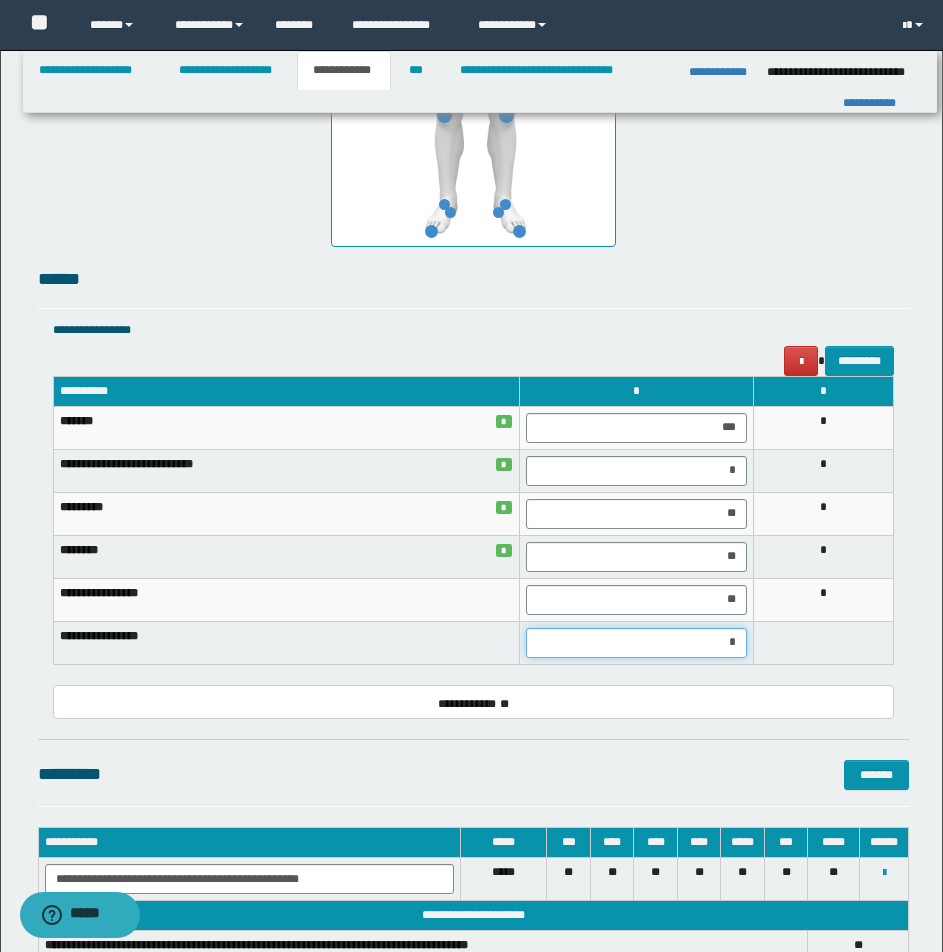 type on "**" 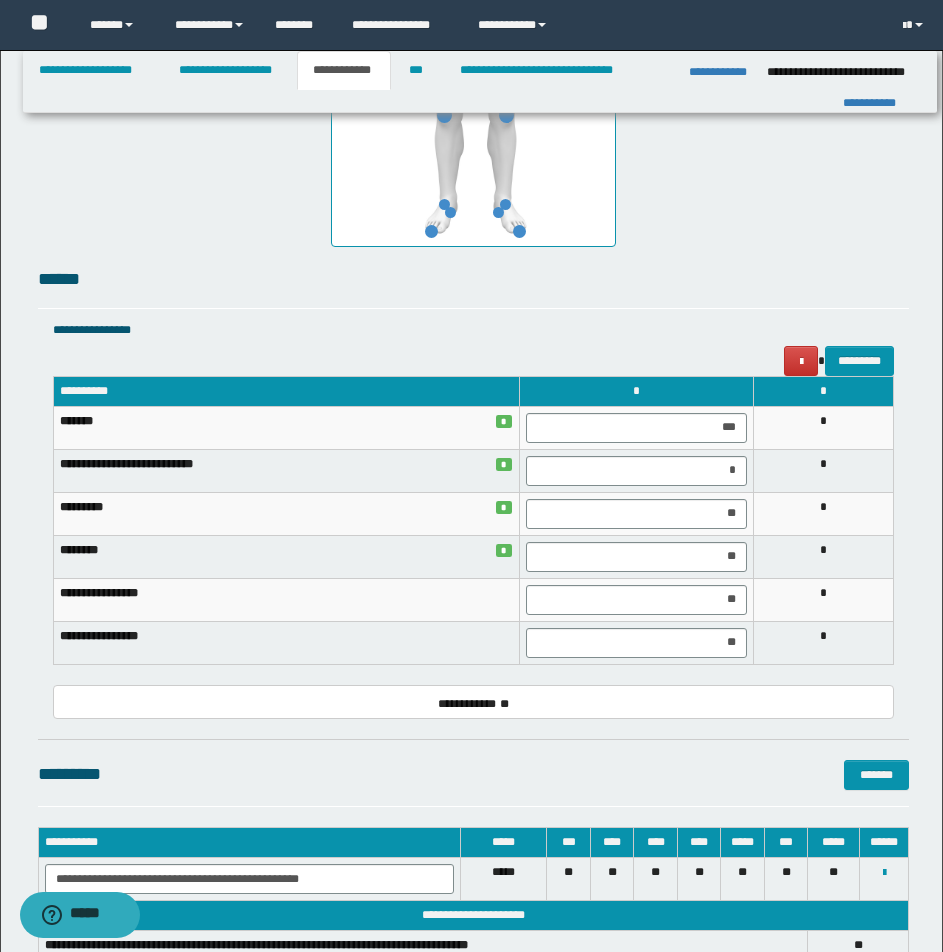 click on "*" at bounding box center [823, 642] 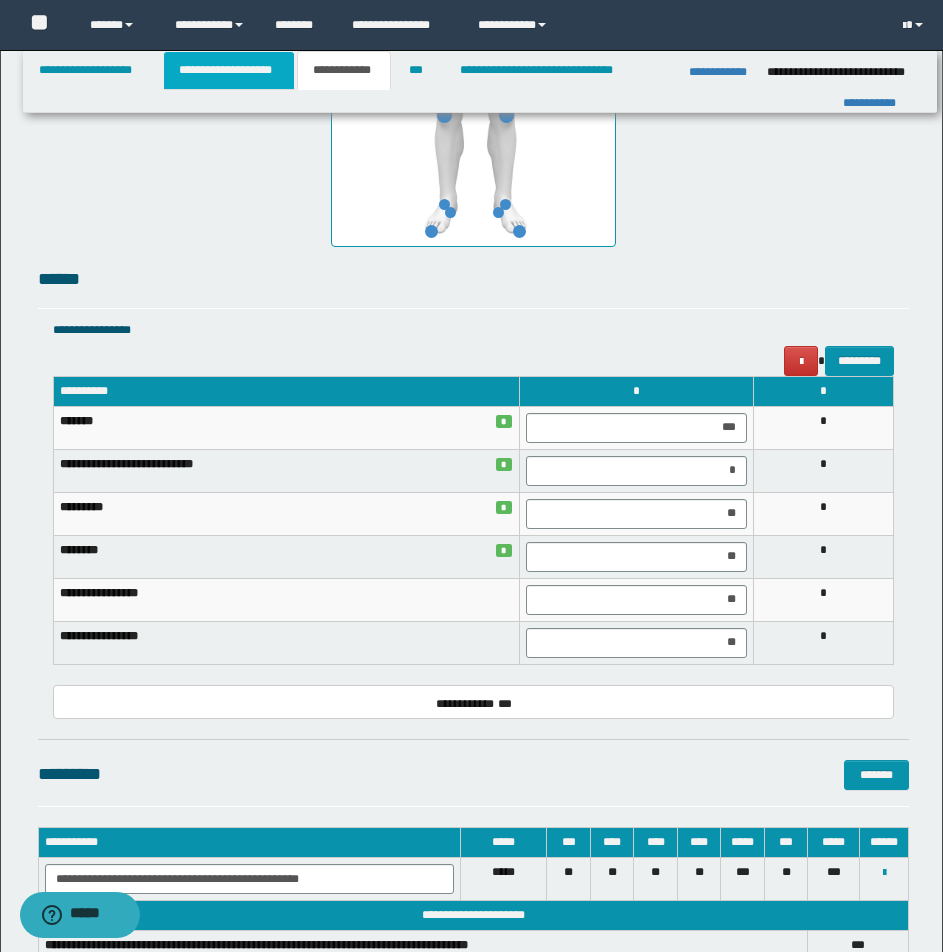 click on "**********" at bounding box center (229, 70) 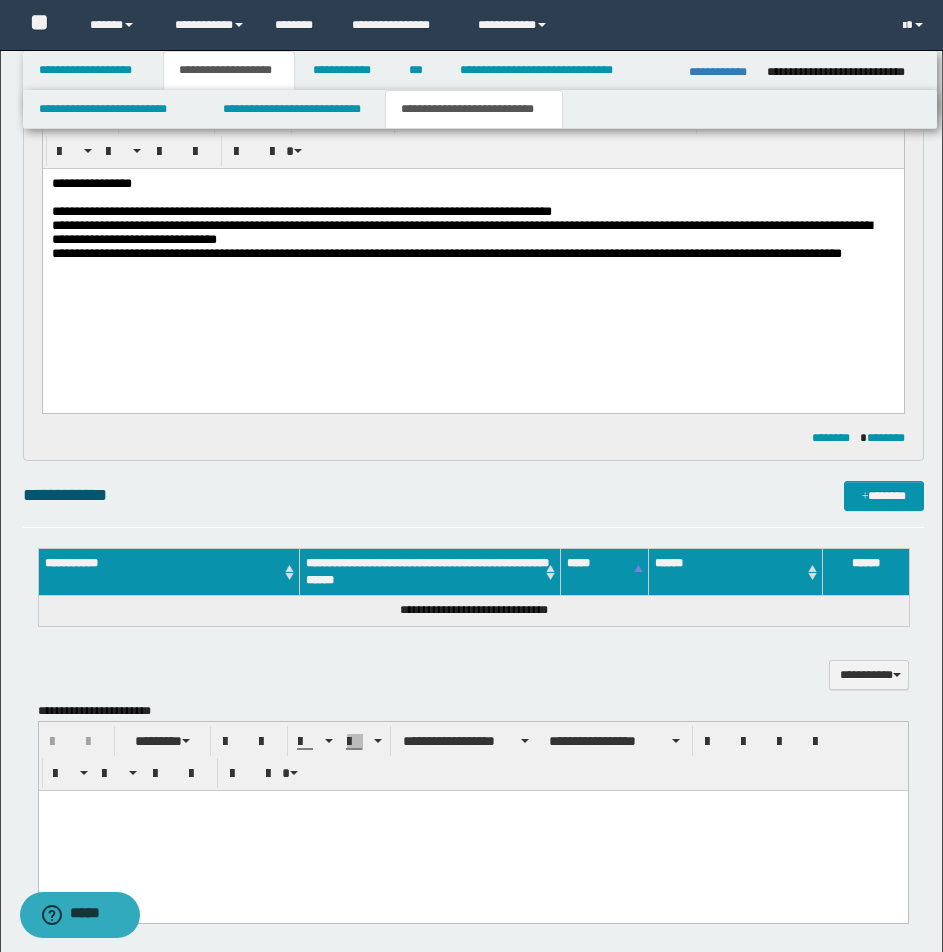 scroll, scrollTop: 21, scrollLeft: 0, axis: vertical 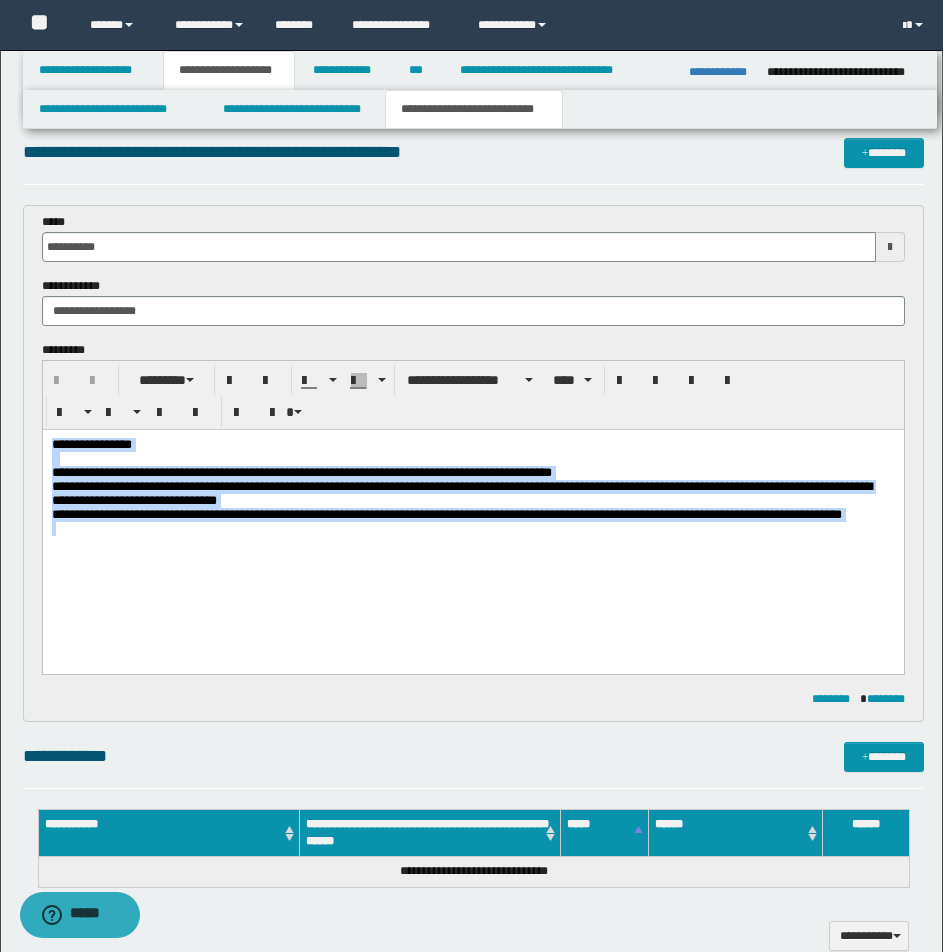 drag, startPoint x: 51, startPoint y: 441, endPoint x: 253, endPoint y: 597, distance: 255.22539 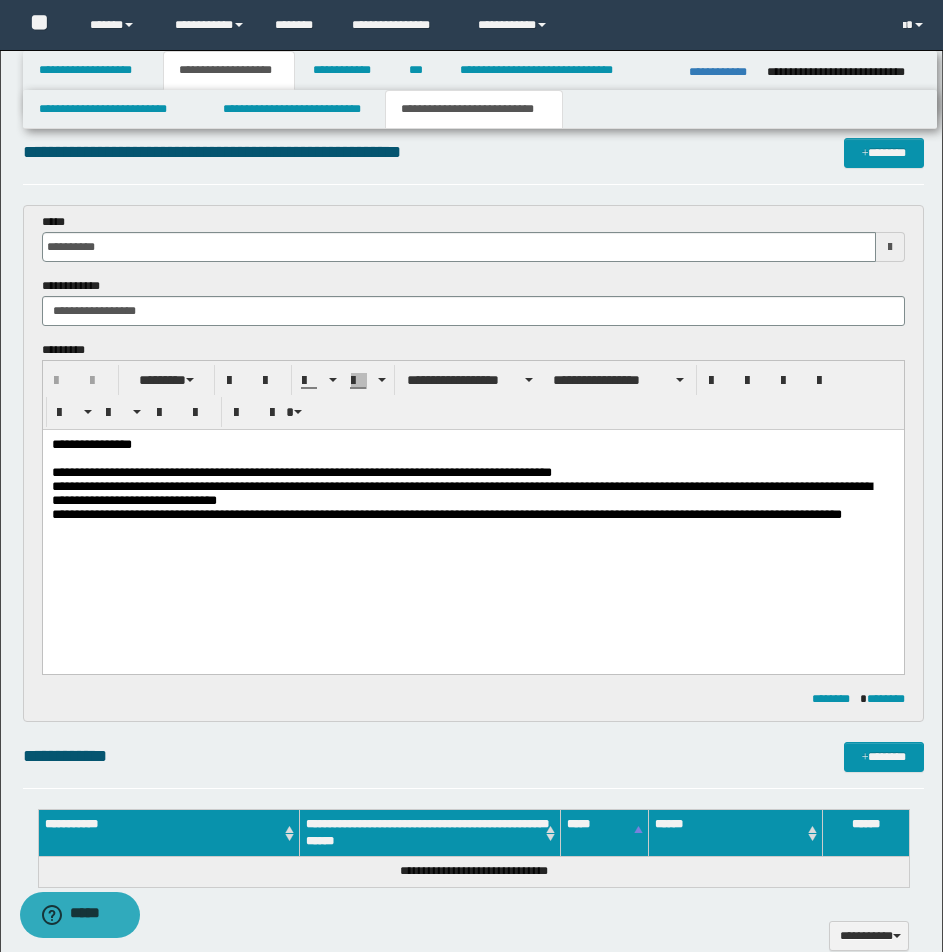 type 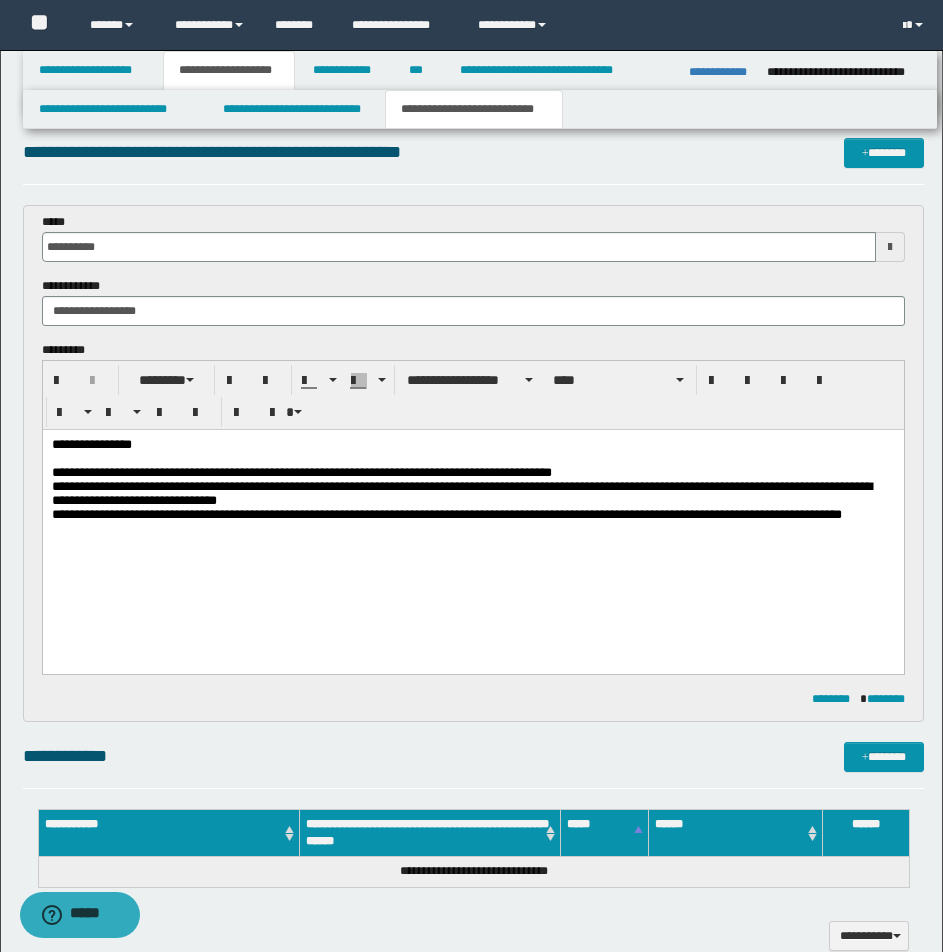 click on "**********" at bounding box center [91, 444] 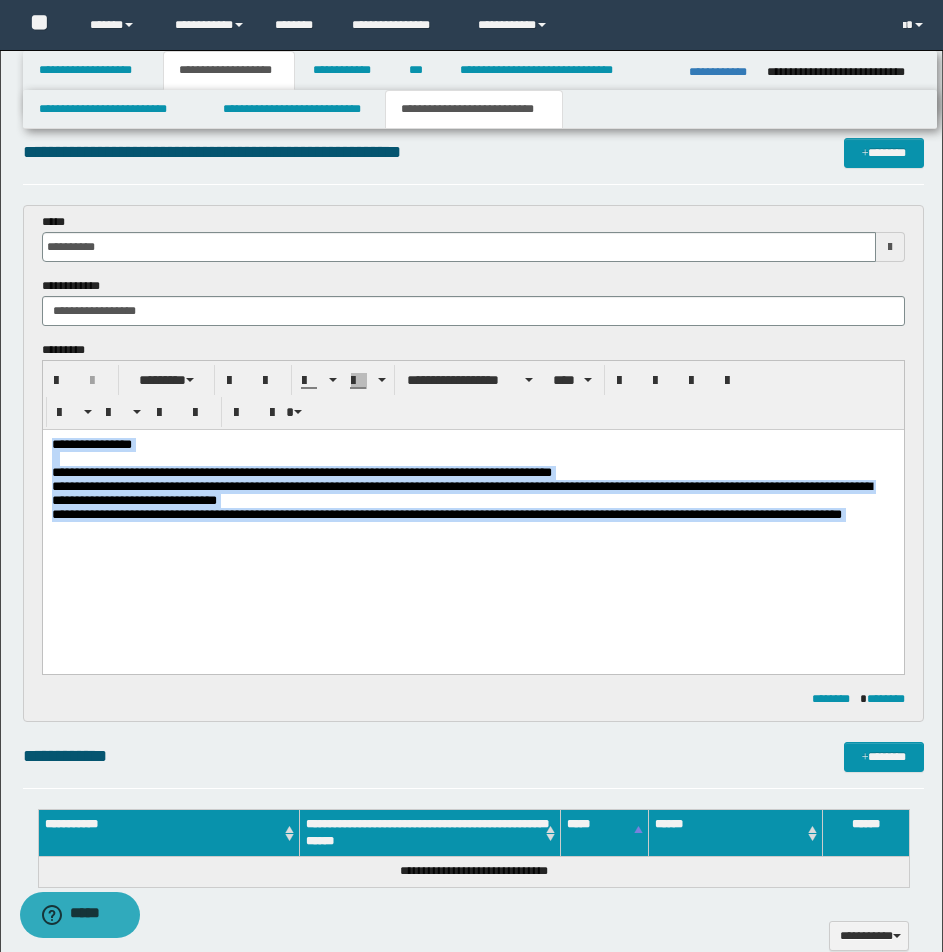 drag, startPoint x: 53, startPoint y: 440, endPoint x: 256, endPoint y: 606, distance: 262.2308 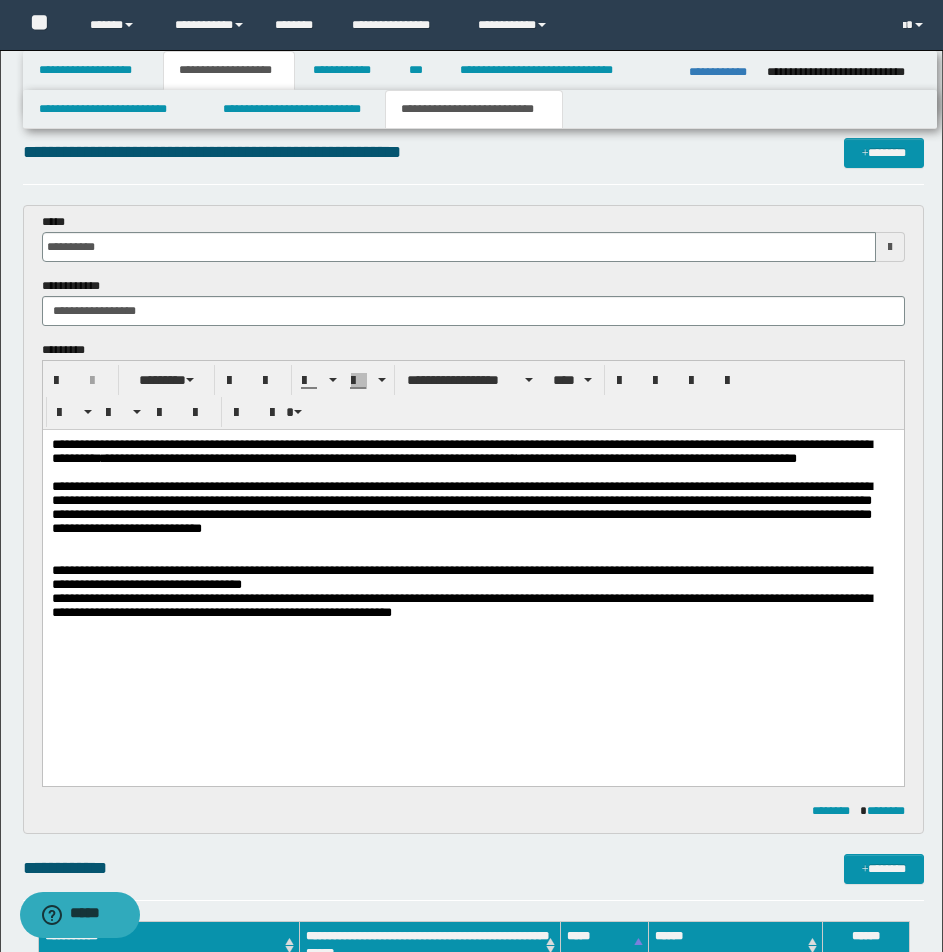click on "**********" at bounding box center [472, 452] 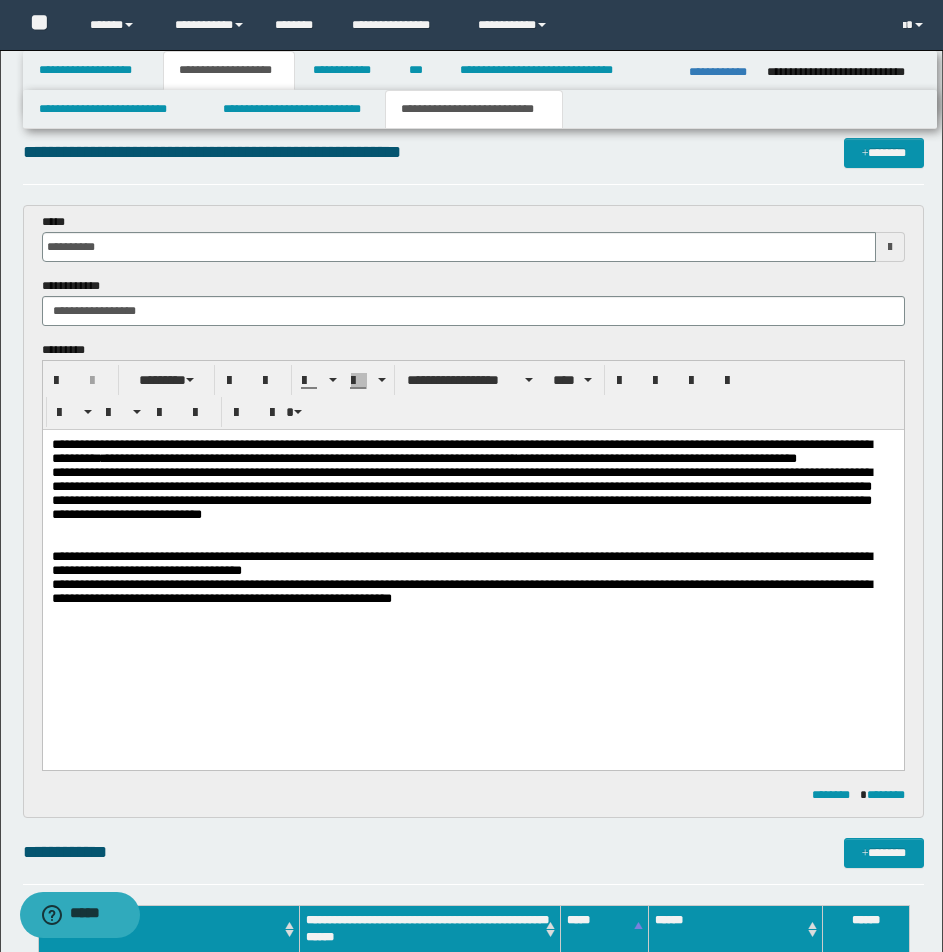 click on "**********" at bounding box center (472, 494) 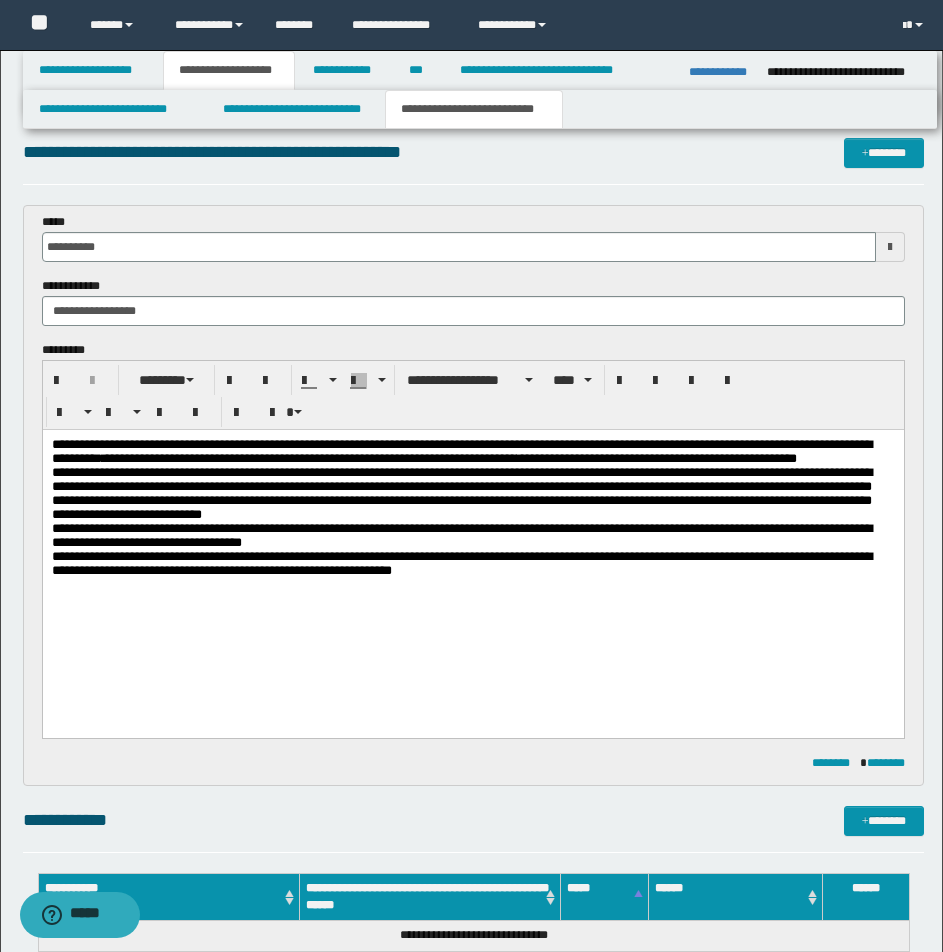 click on "**********" at bounding box center (472, 540) 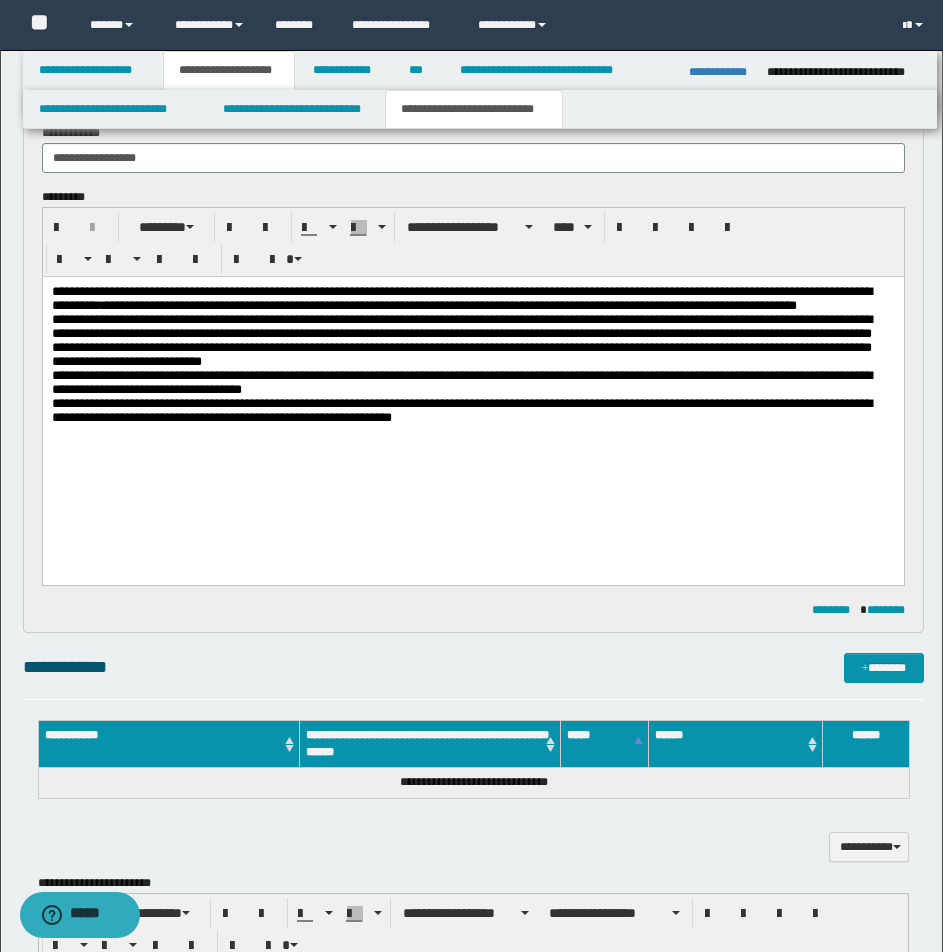 scroll, scrollTop: 374, scrollLeft: 0, axis: vertical 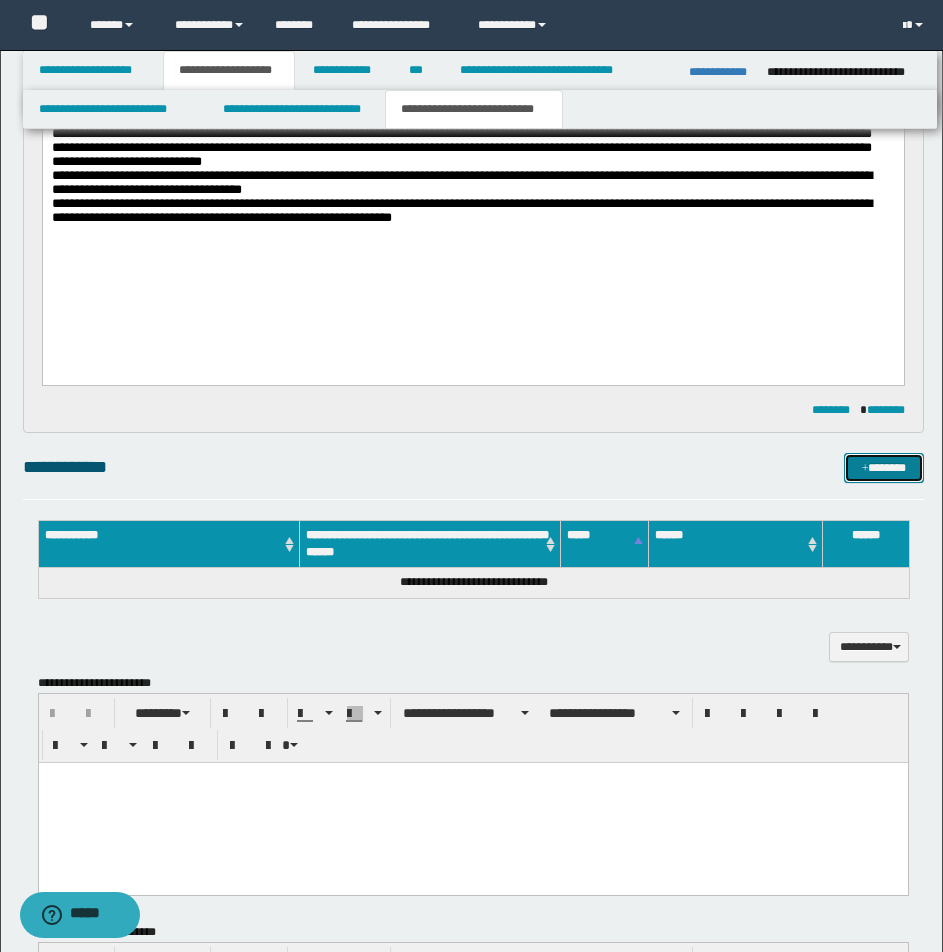 click on "*******" at bounding box center [884, 468] 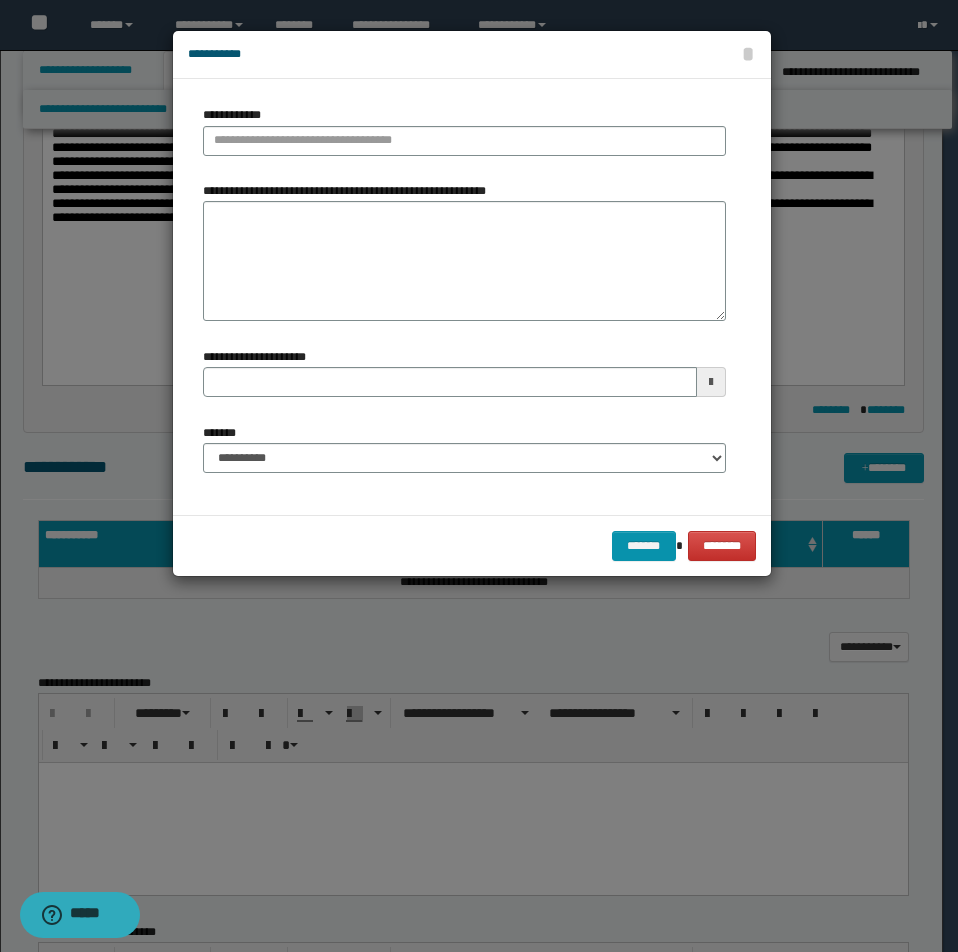 type 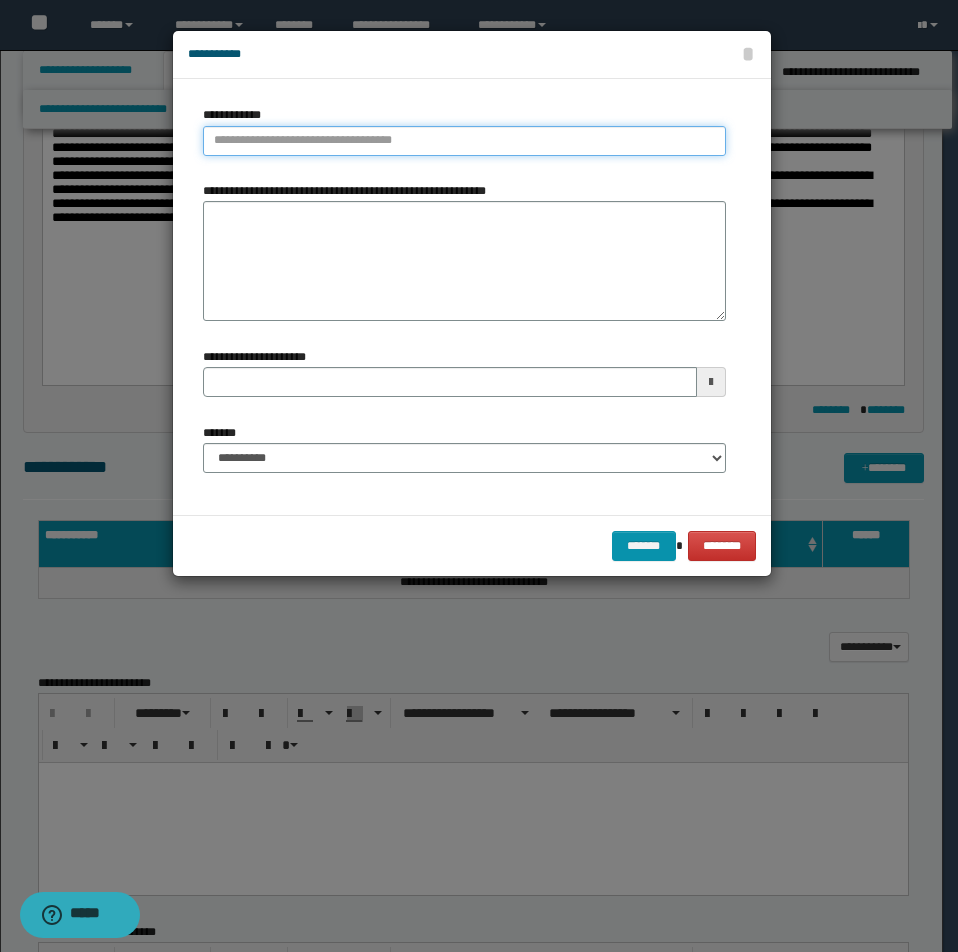 click on "**********" at bounding box center [464, 141] 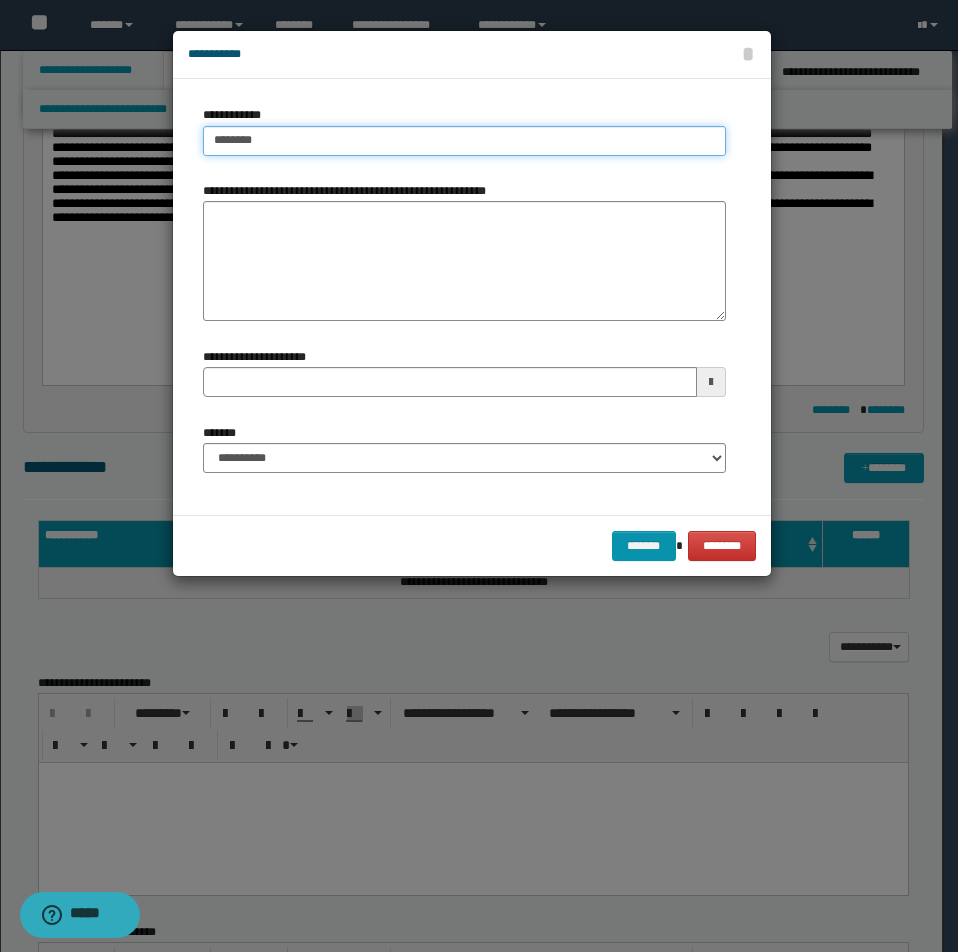 type on "********" 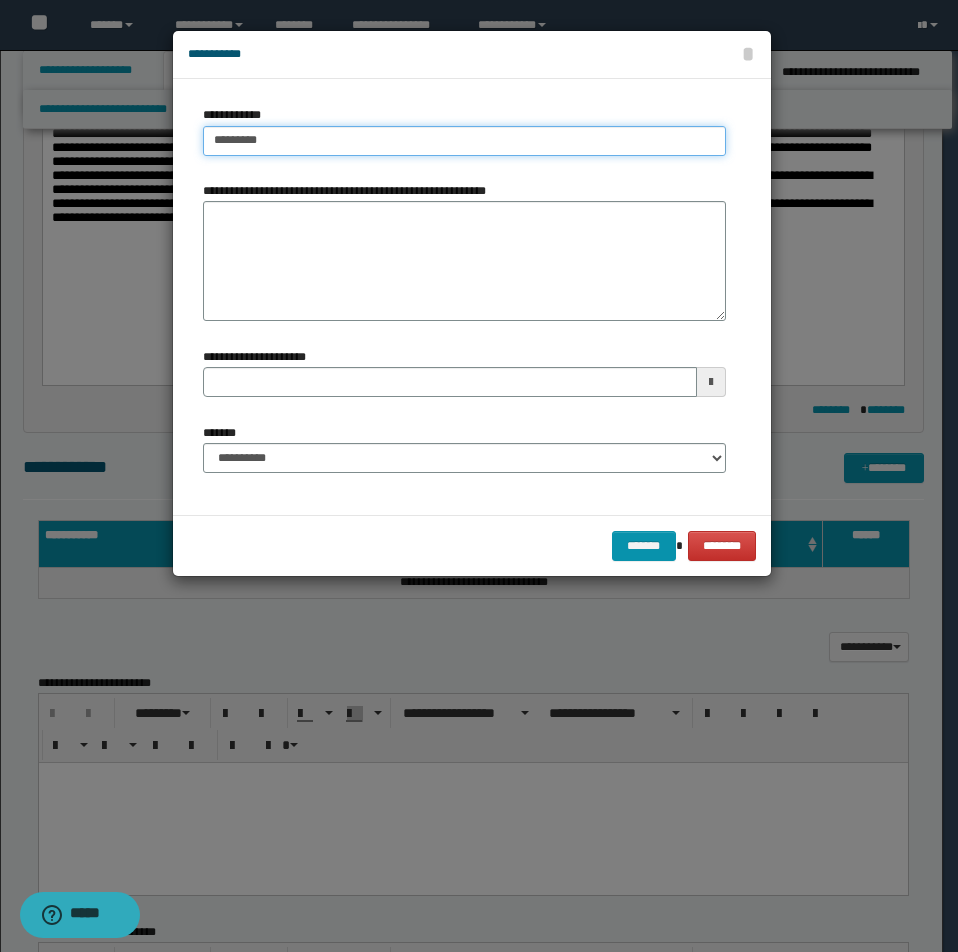 type on "**********" 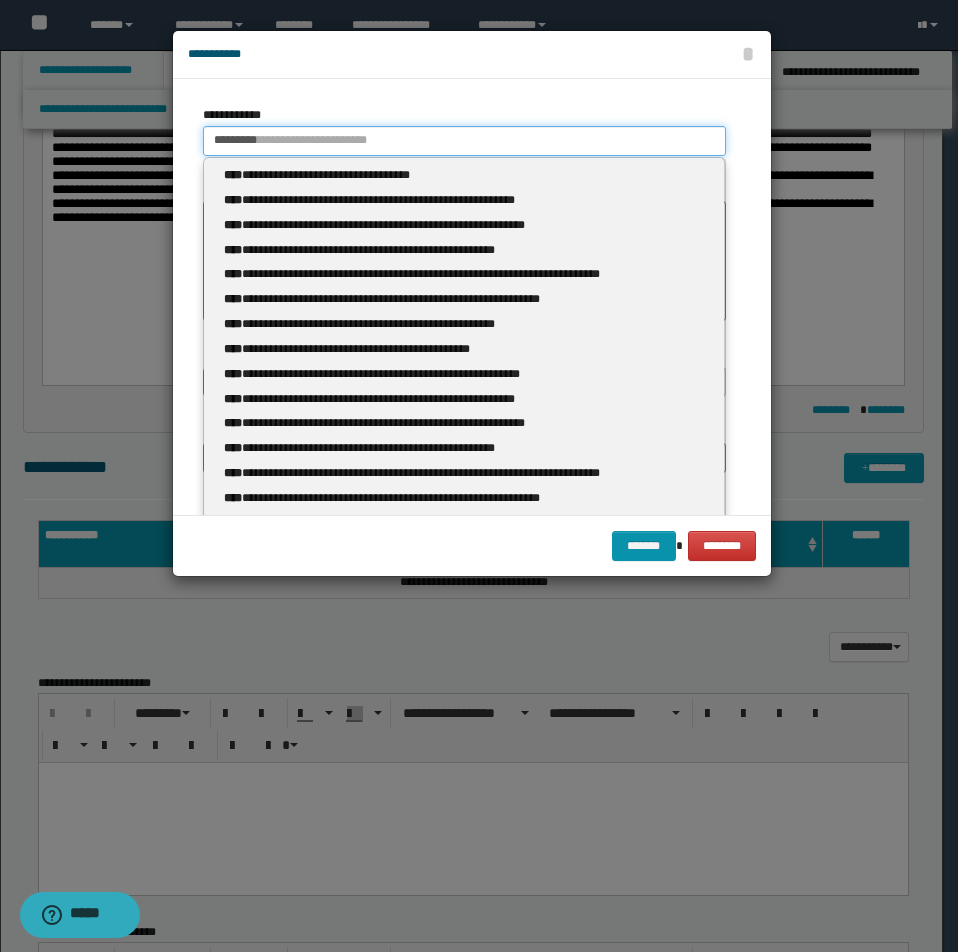 type 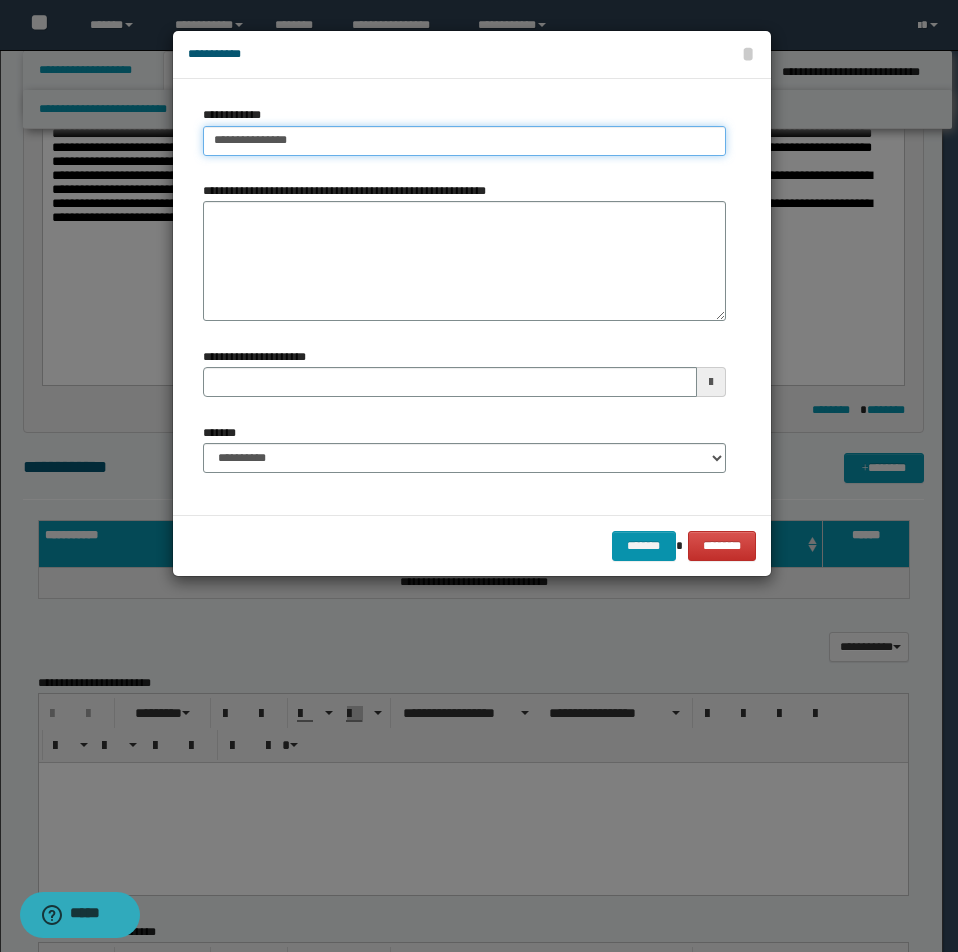 type on "**********" 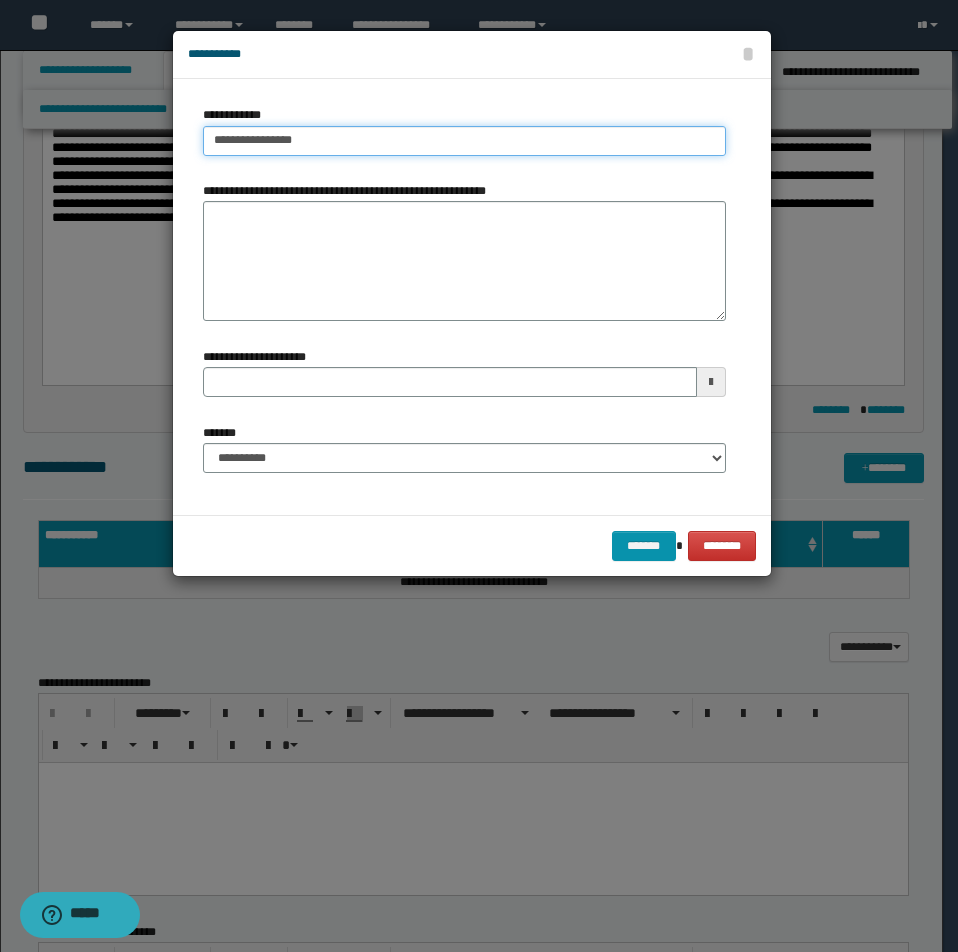 type on "**********" 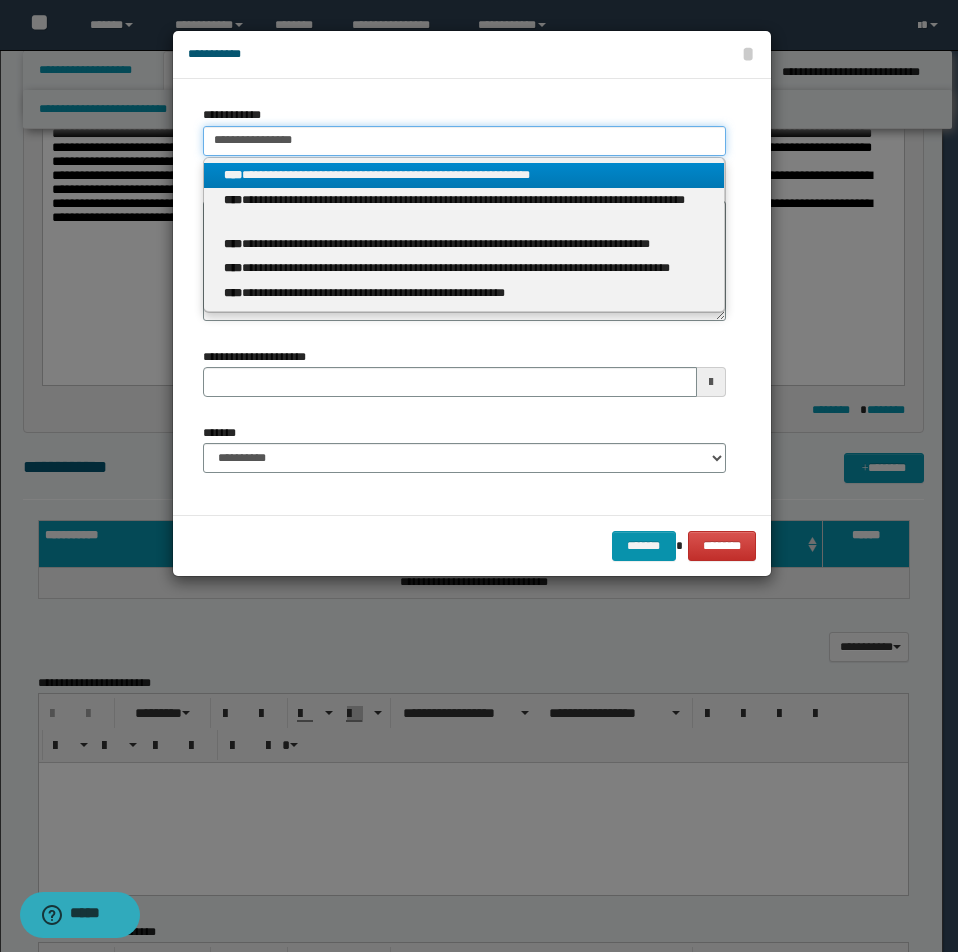 type on "**********" 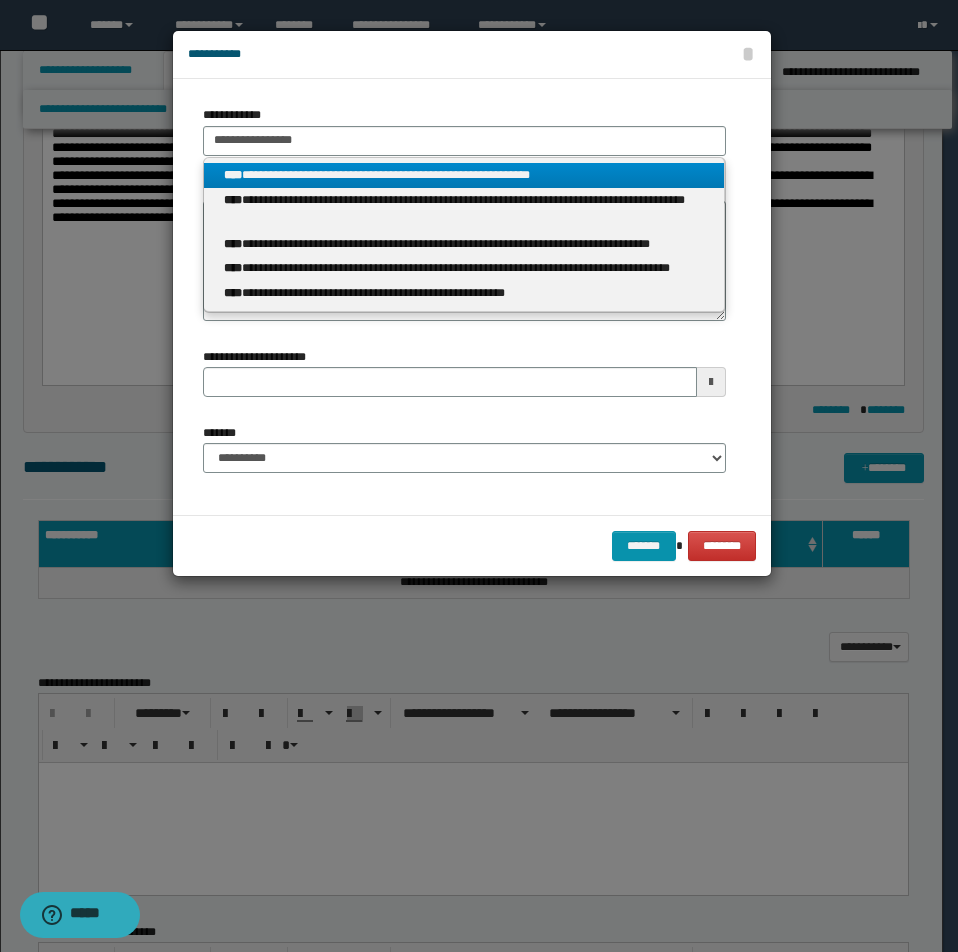 click on "**********" at bounding box center (464, 175) 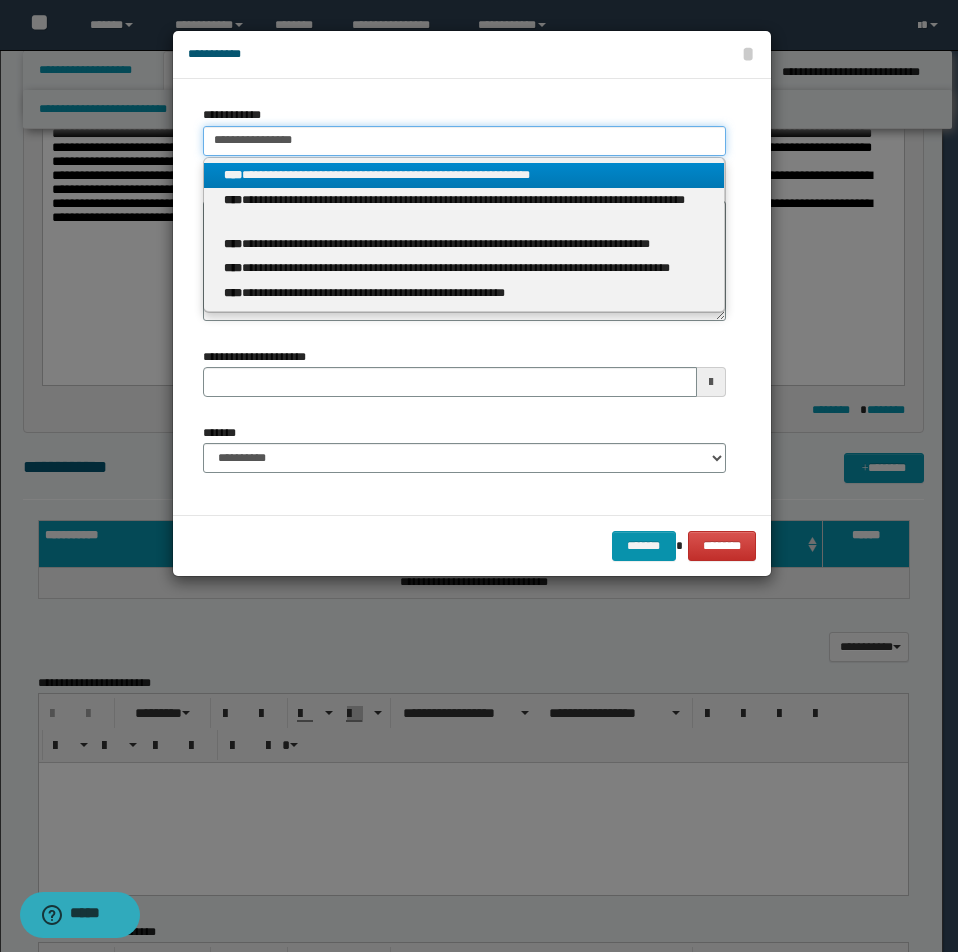type 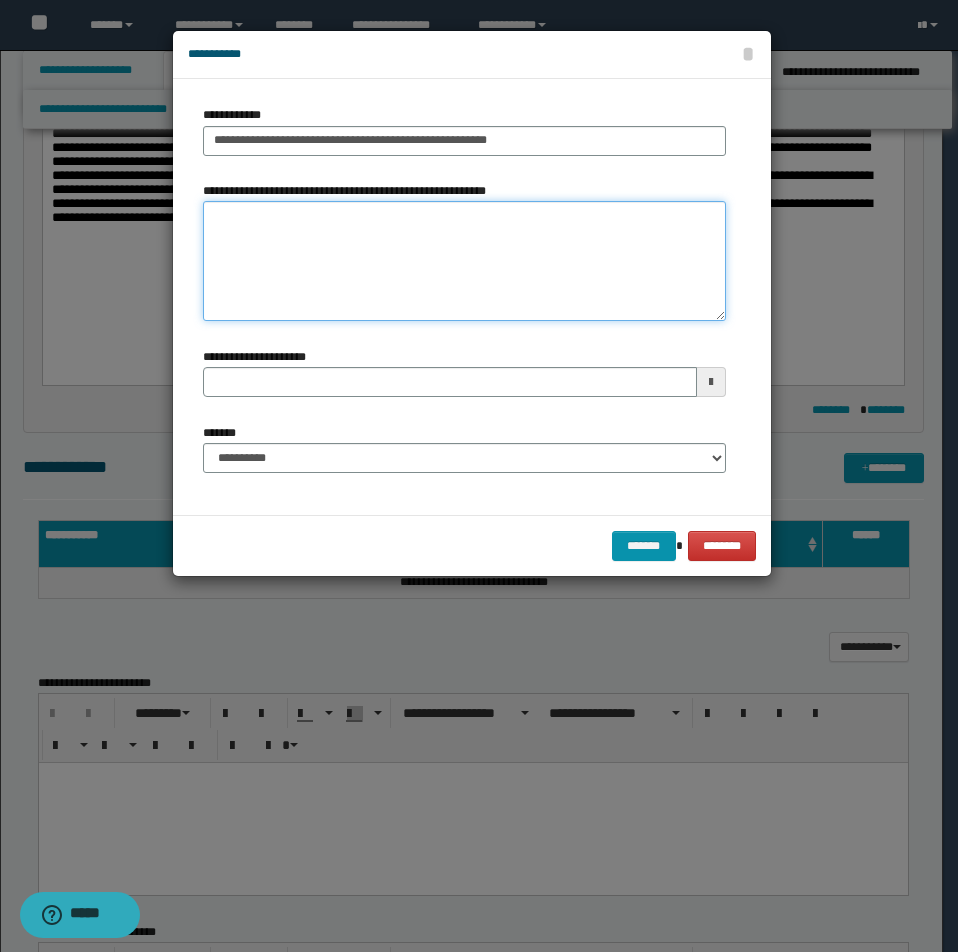 click on "**********" at bounding box center (464, 261) 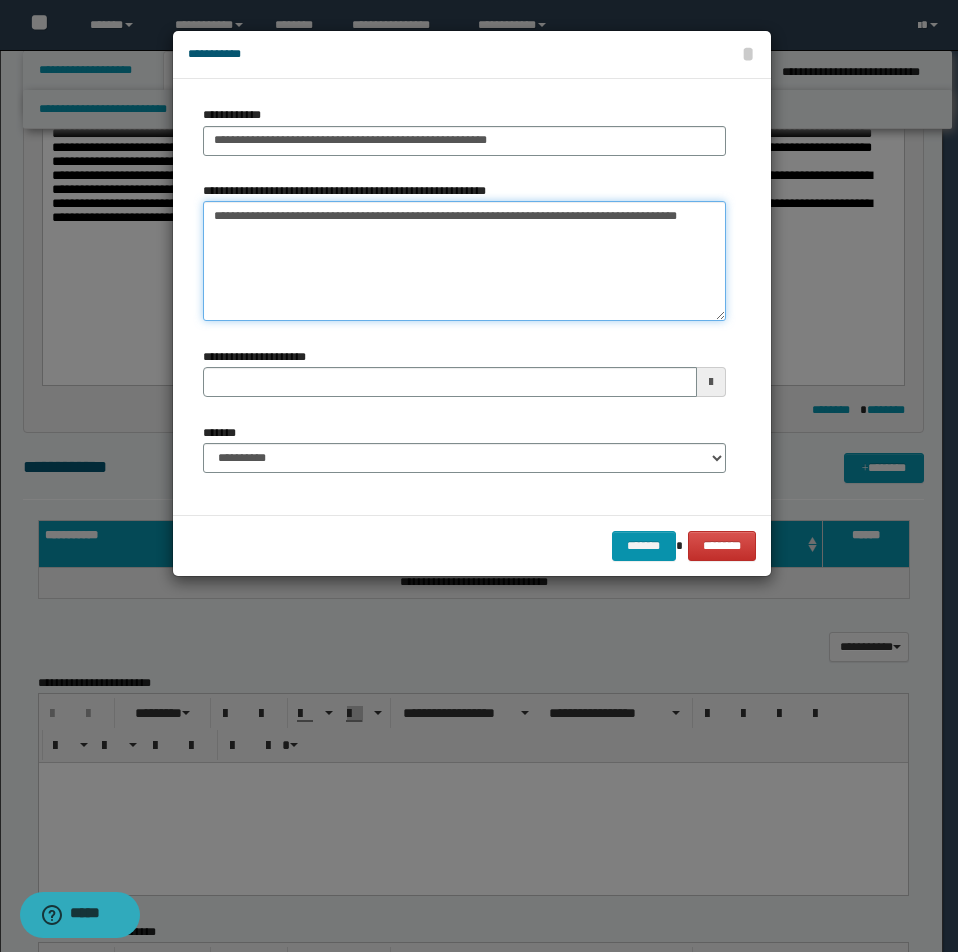 type 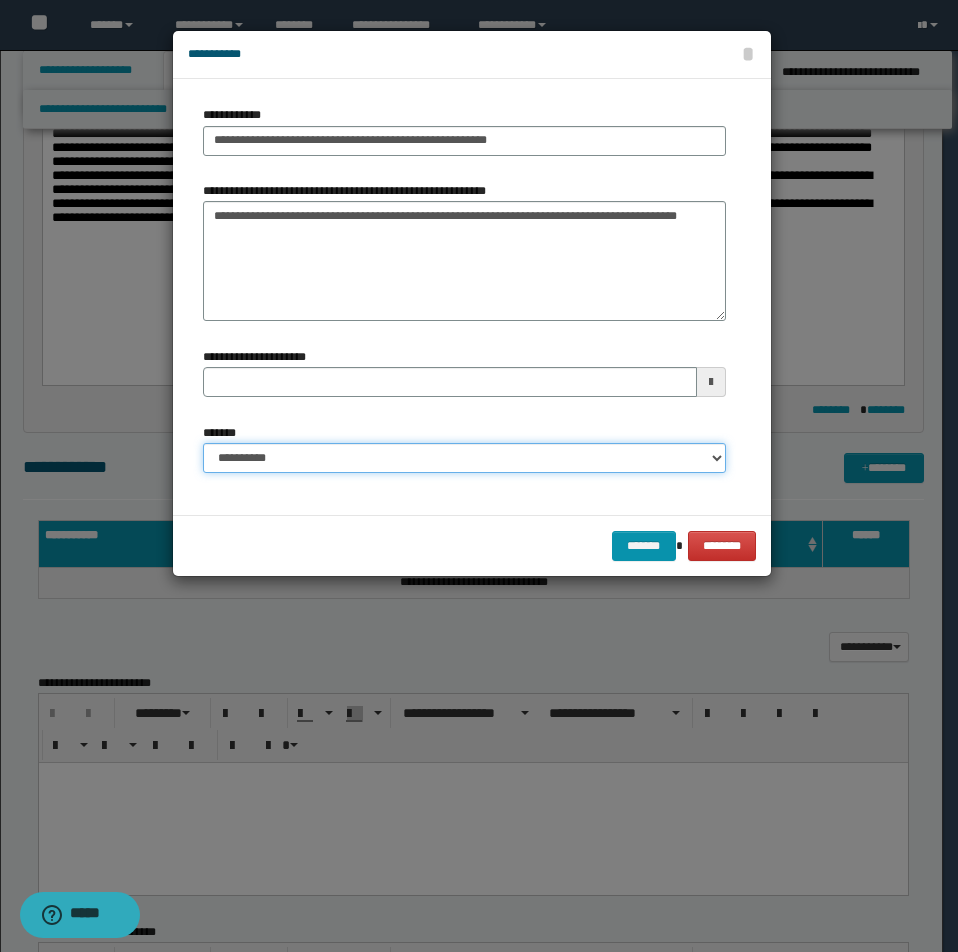 click on "**********" at bounding box center [464, 458] 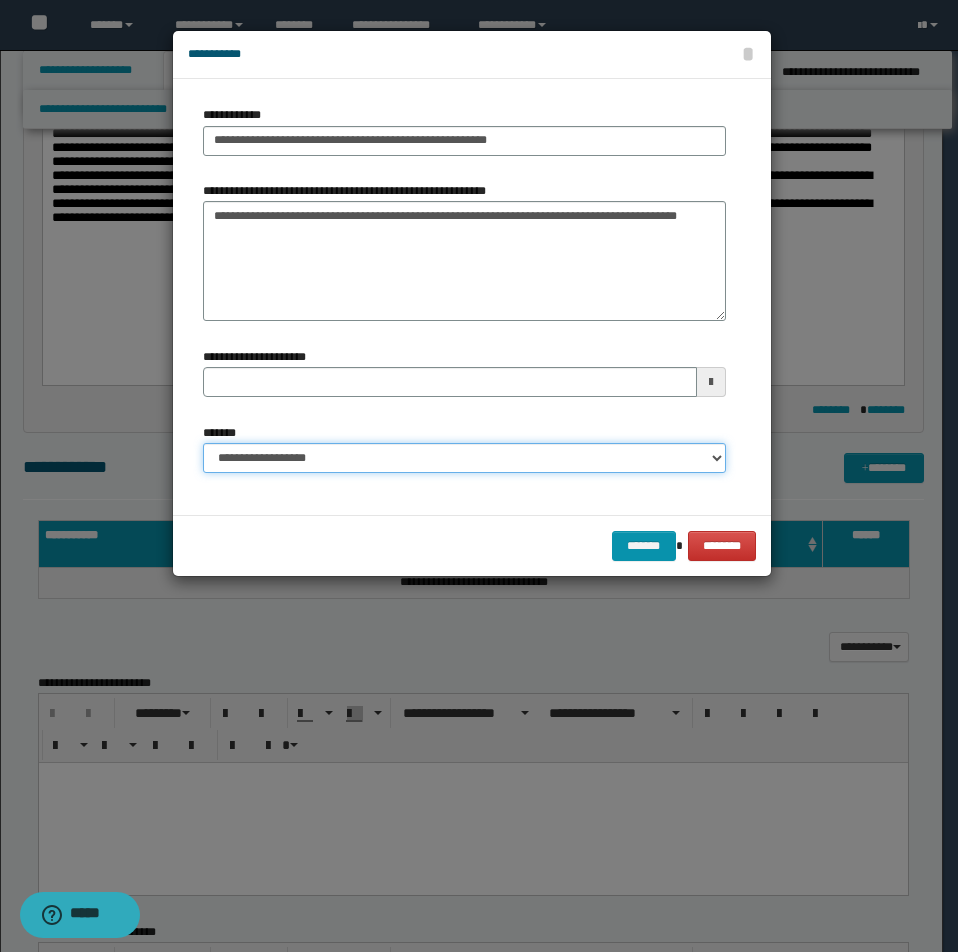 click on "**********" at bounding box center (464, 458) 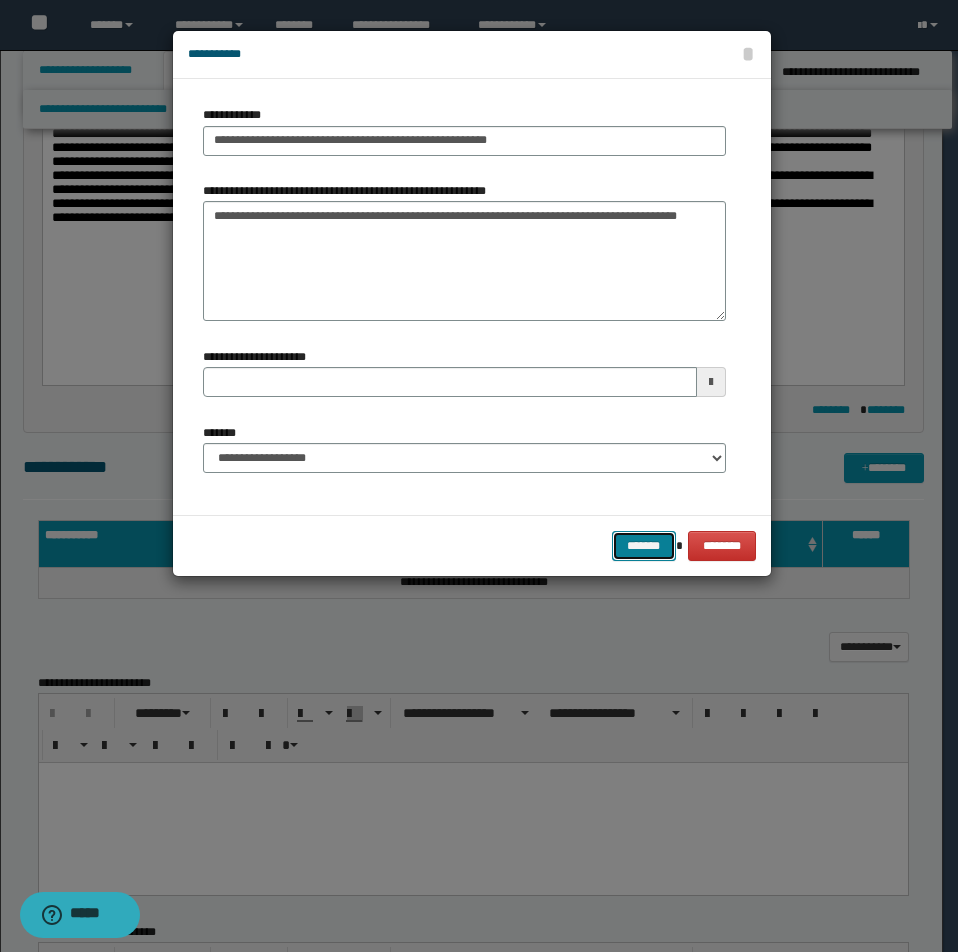 click on "*******" at bounding box center (644, 546) 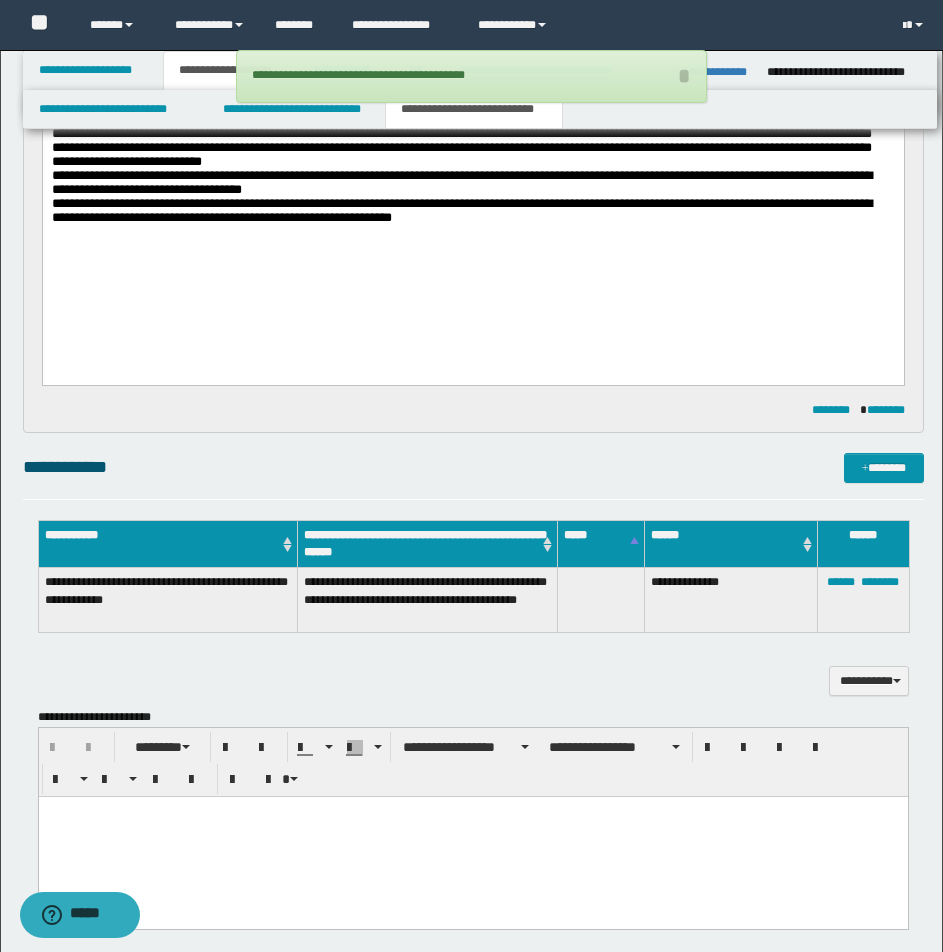 click on "**********" at bounding box center [472, 187] 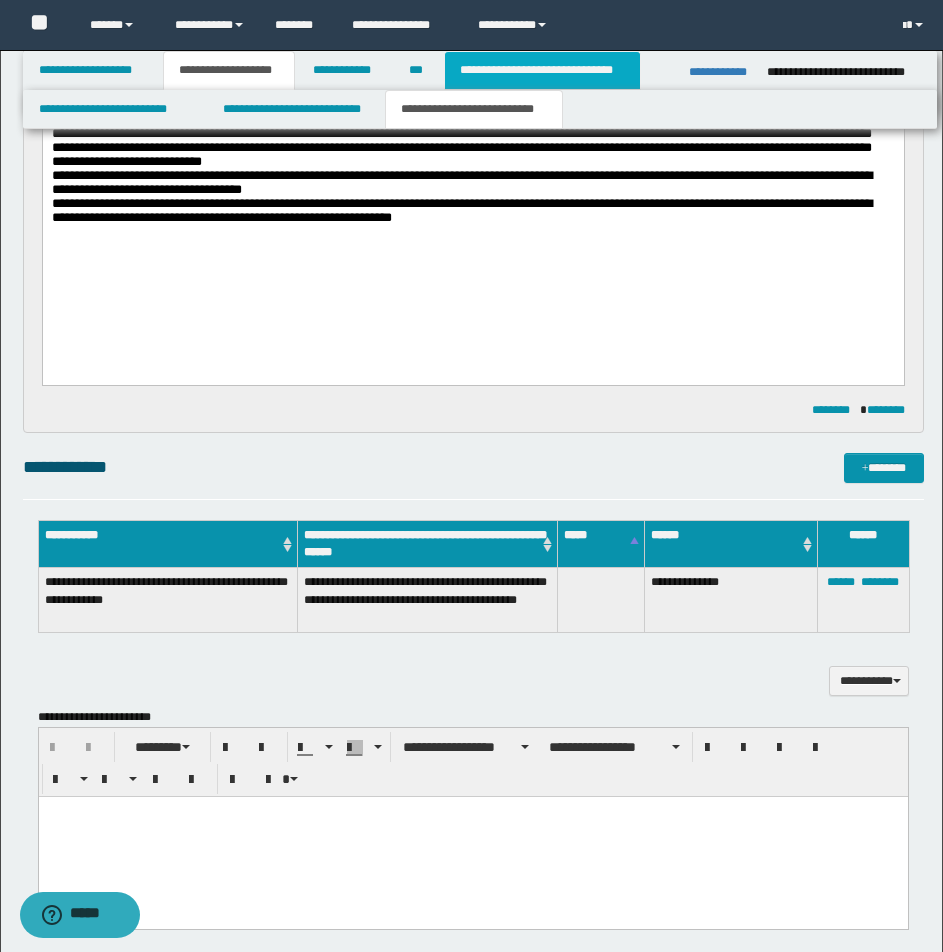 click on "**********" at bounding box center [542, 70] 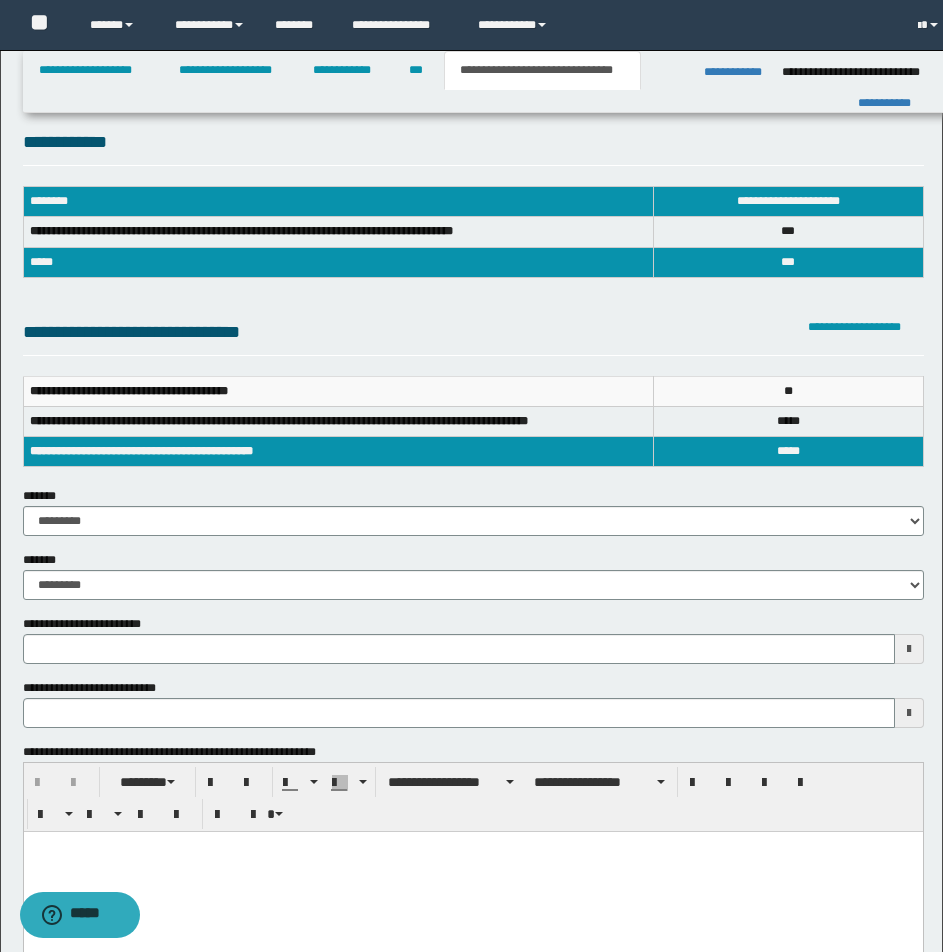 scroll, scrollTop: 0, scrollLeft: 0, axis: both 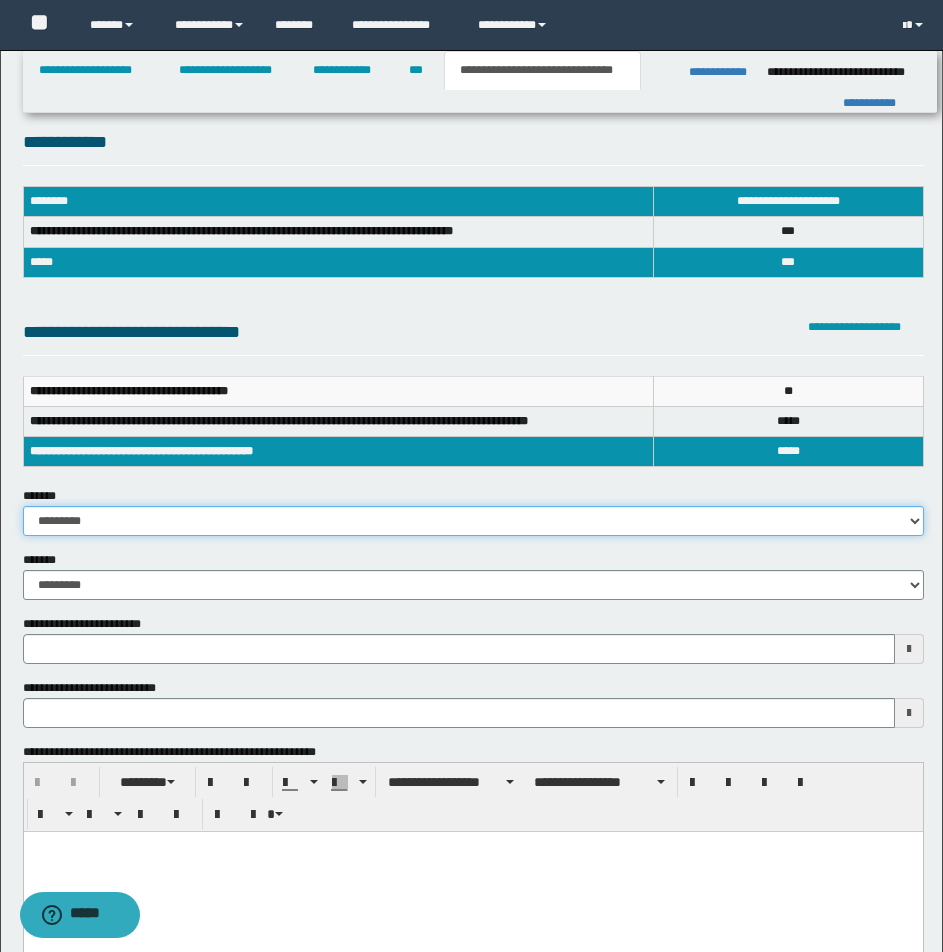 click on "**********" at bounding box center [473, 521] 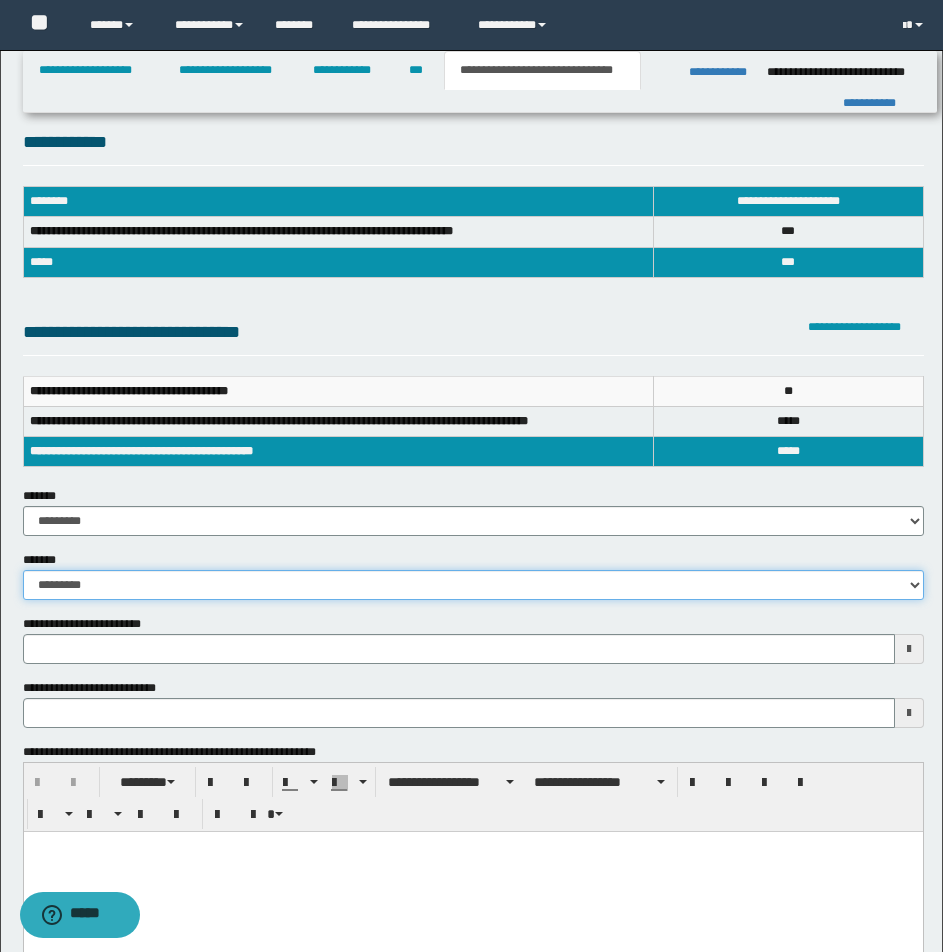 click on "**********" at bounding box center [473, 585] 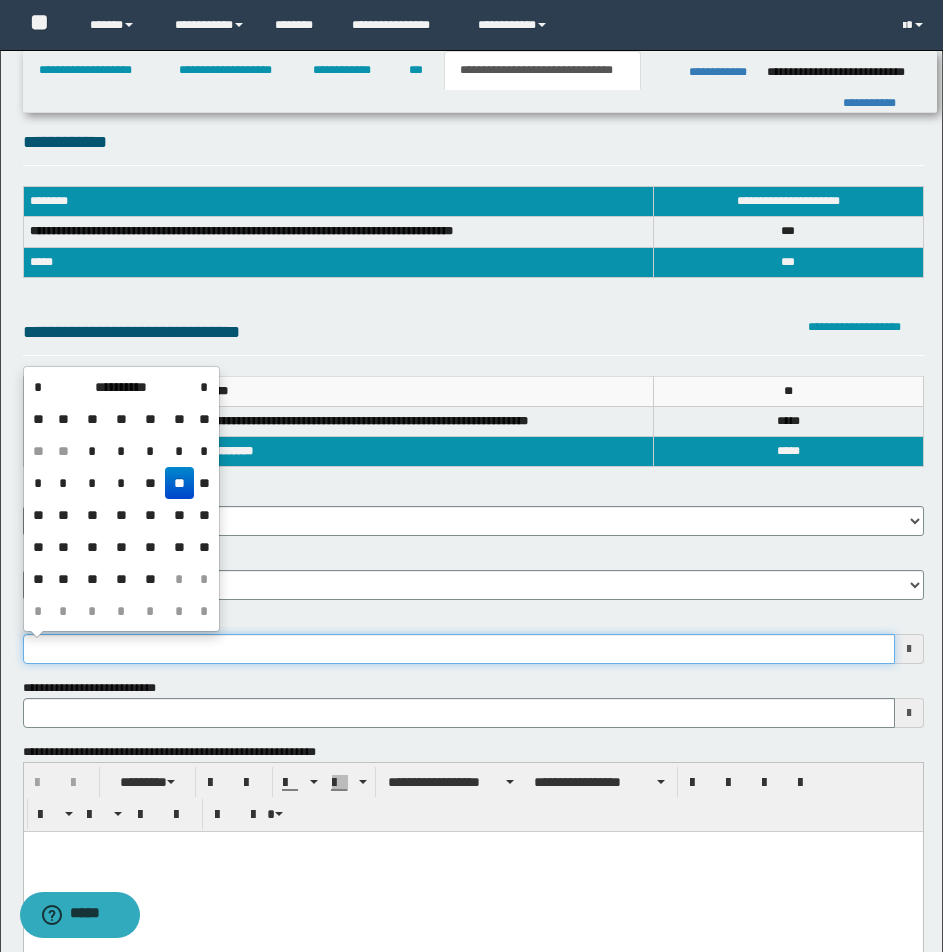 click on "**********" at bounding box center (459, 649) 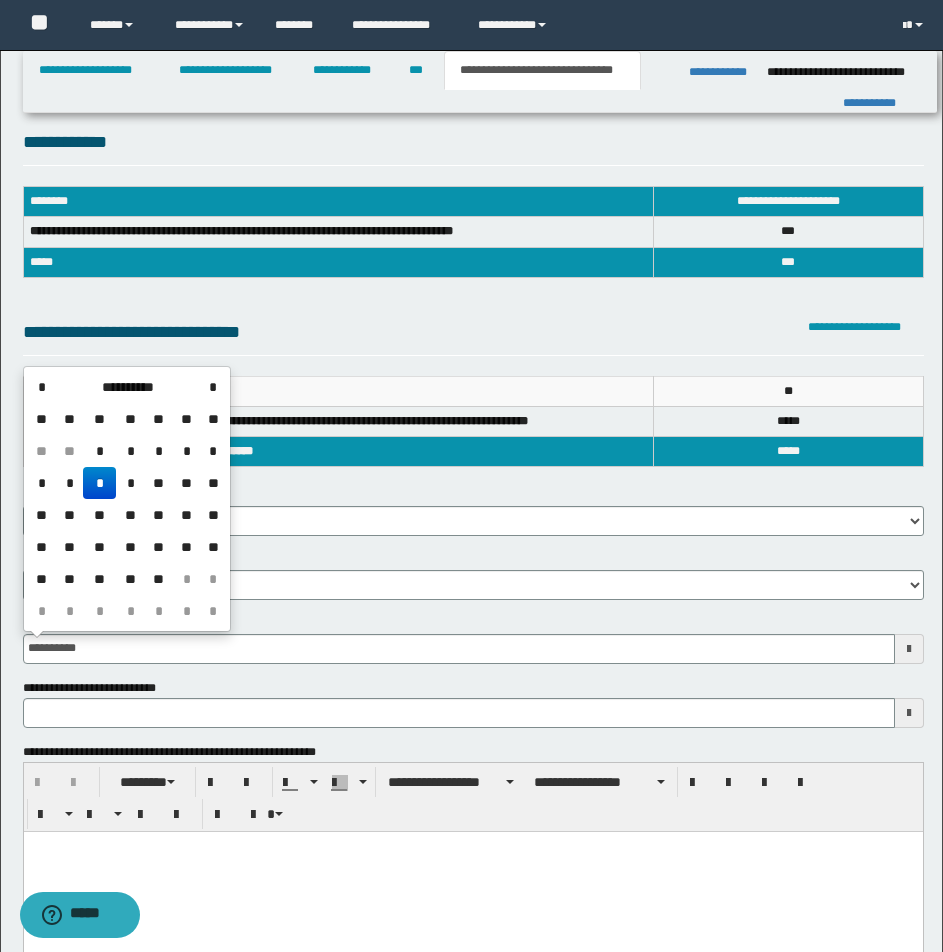click on "*" at bounding box center (99, 483) 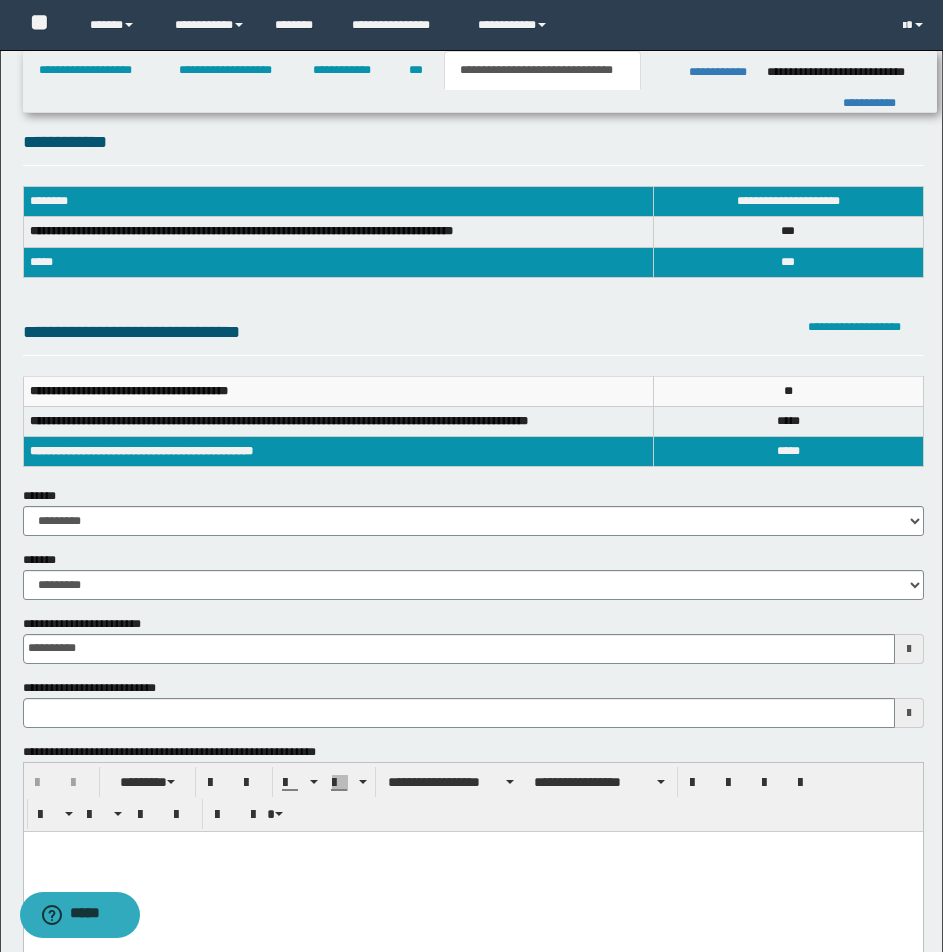 click at bounding box center (472, 846) 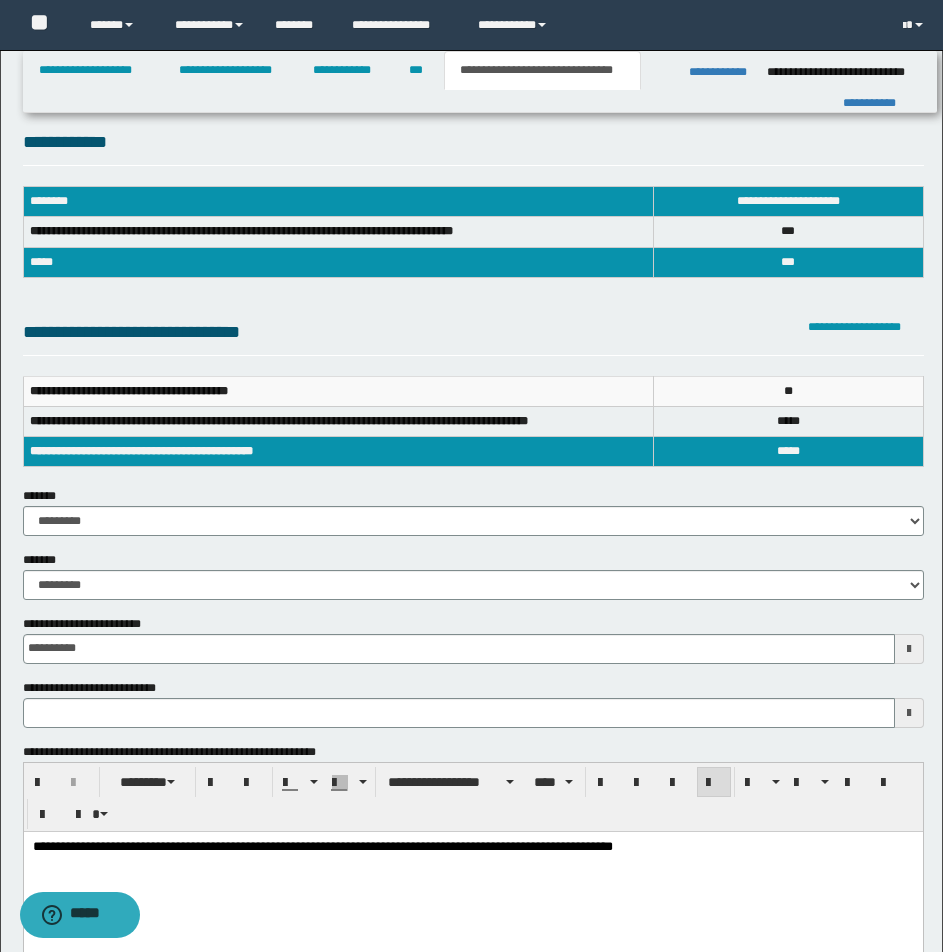 type 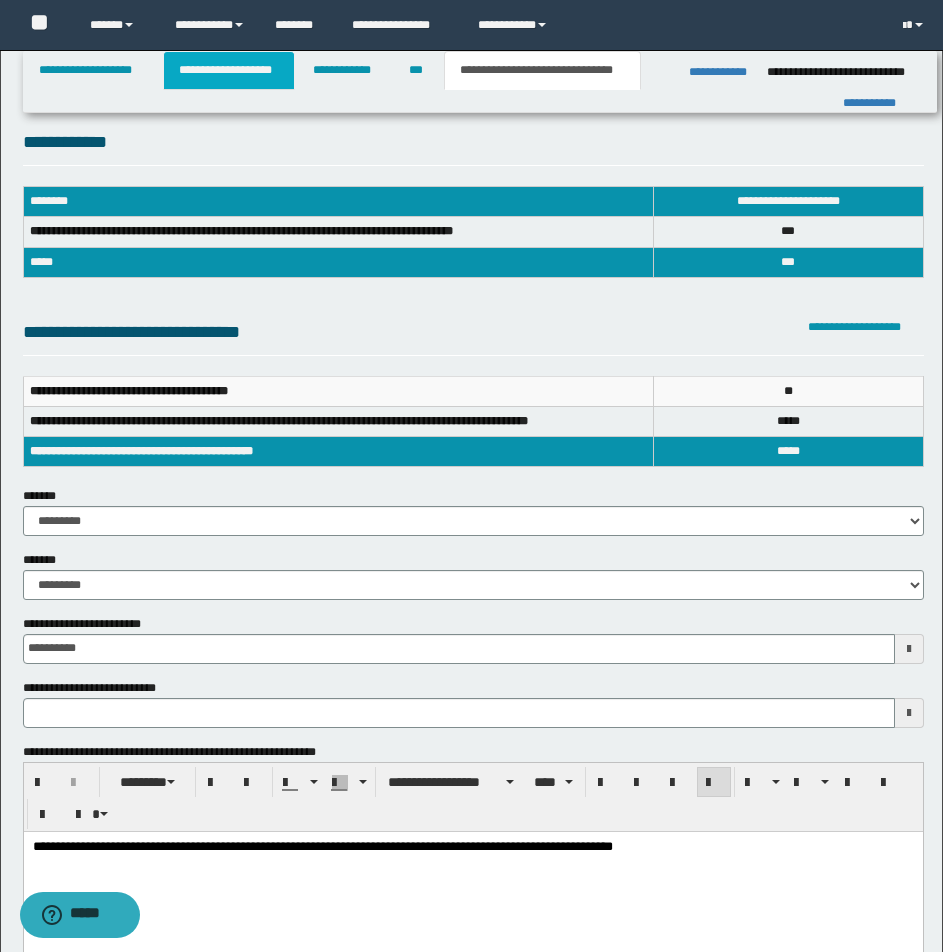click on "**********" at bounding box center [229, 70] 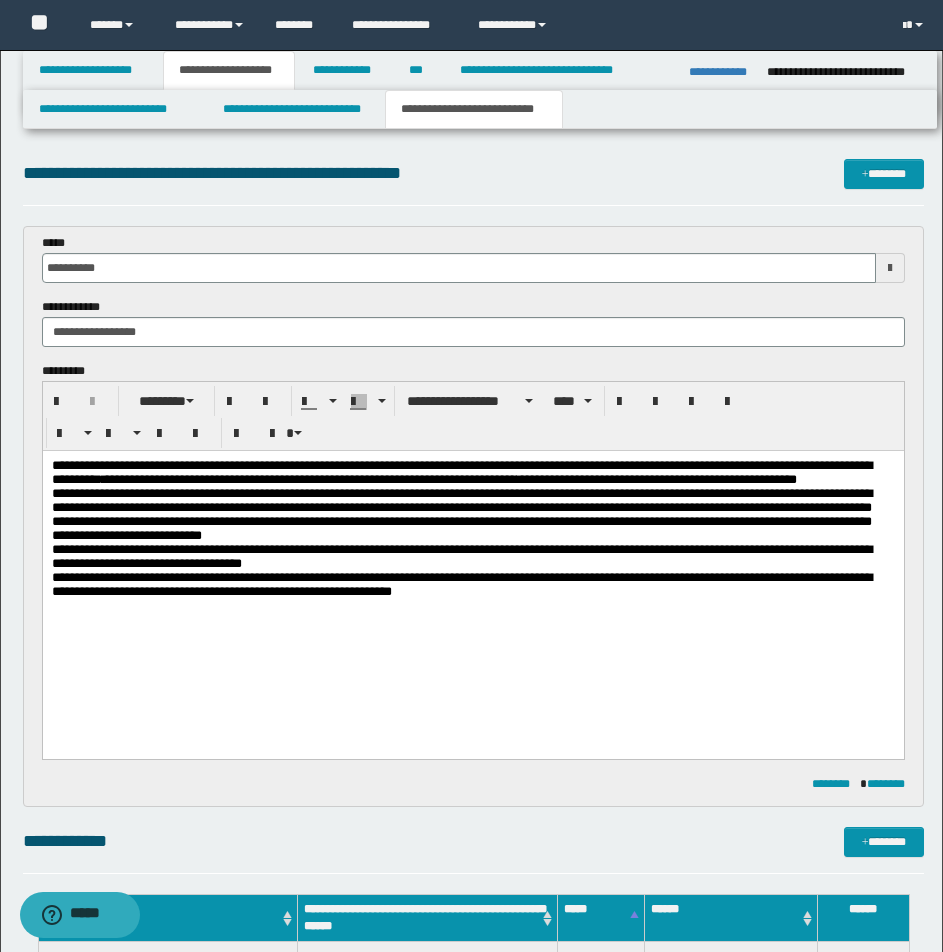 scroll, scrollTop: 833, scrollLeft: 0, axis: vertical 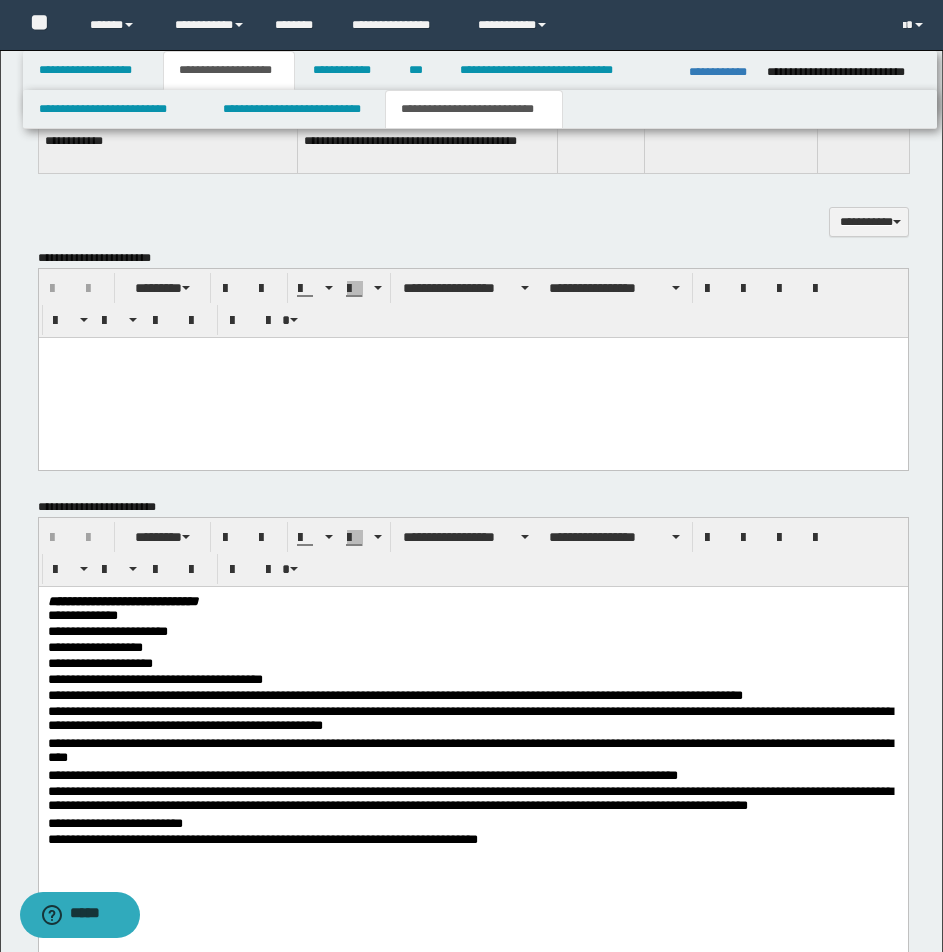 click at bounding box center [472, 353] 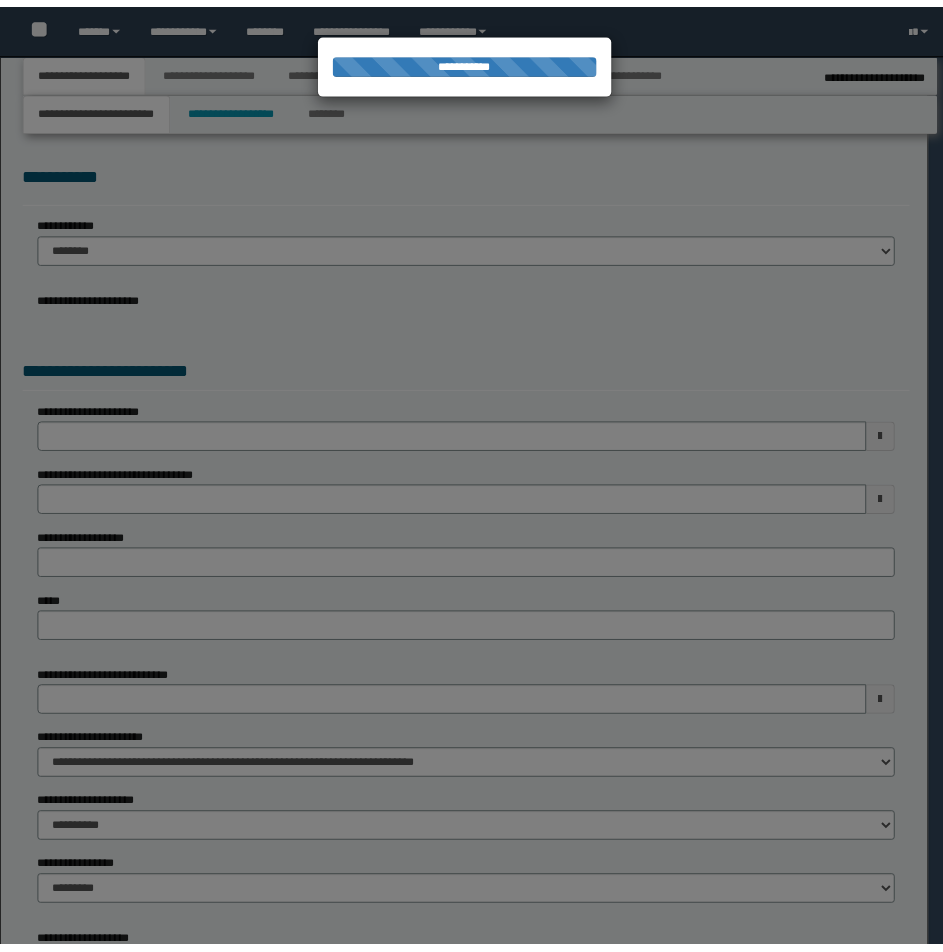 scroll, scrollTop: 0, scrollLeft: 0, axis: both 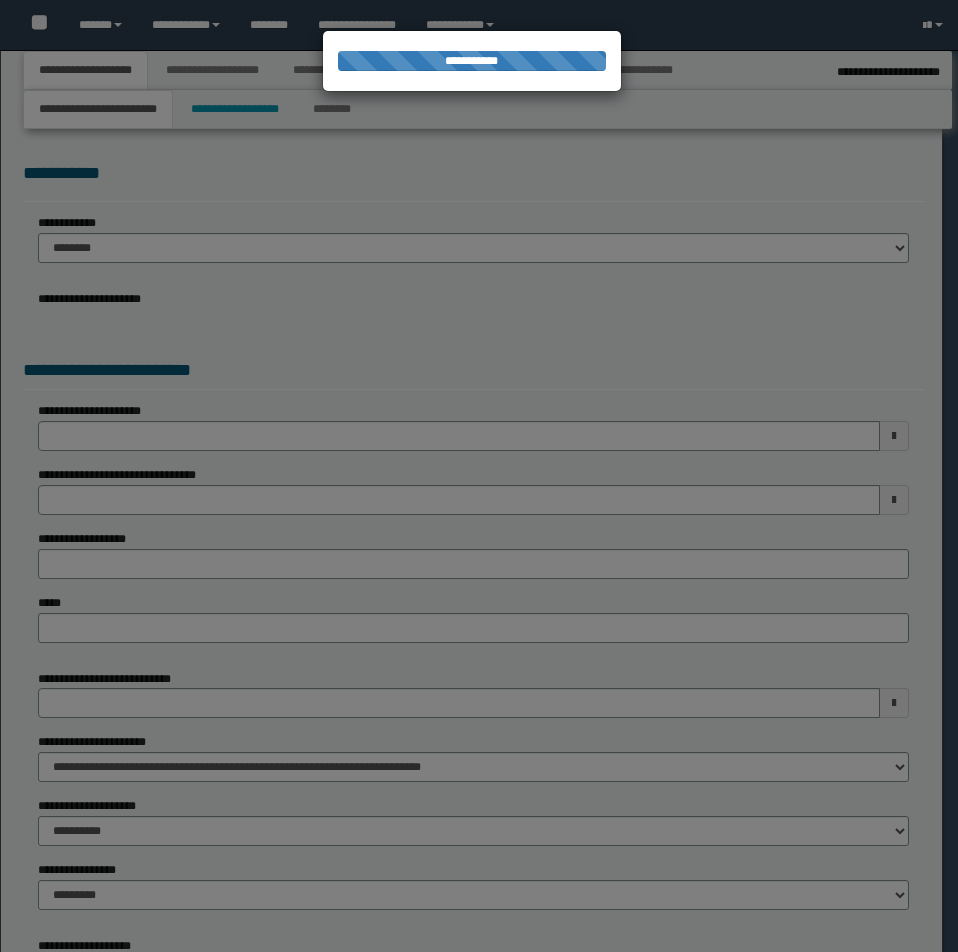 select on "*" 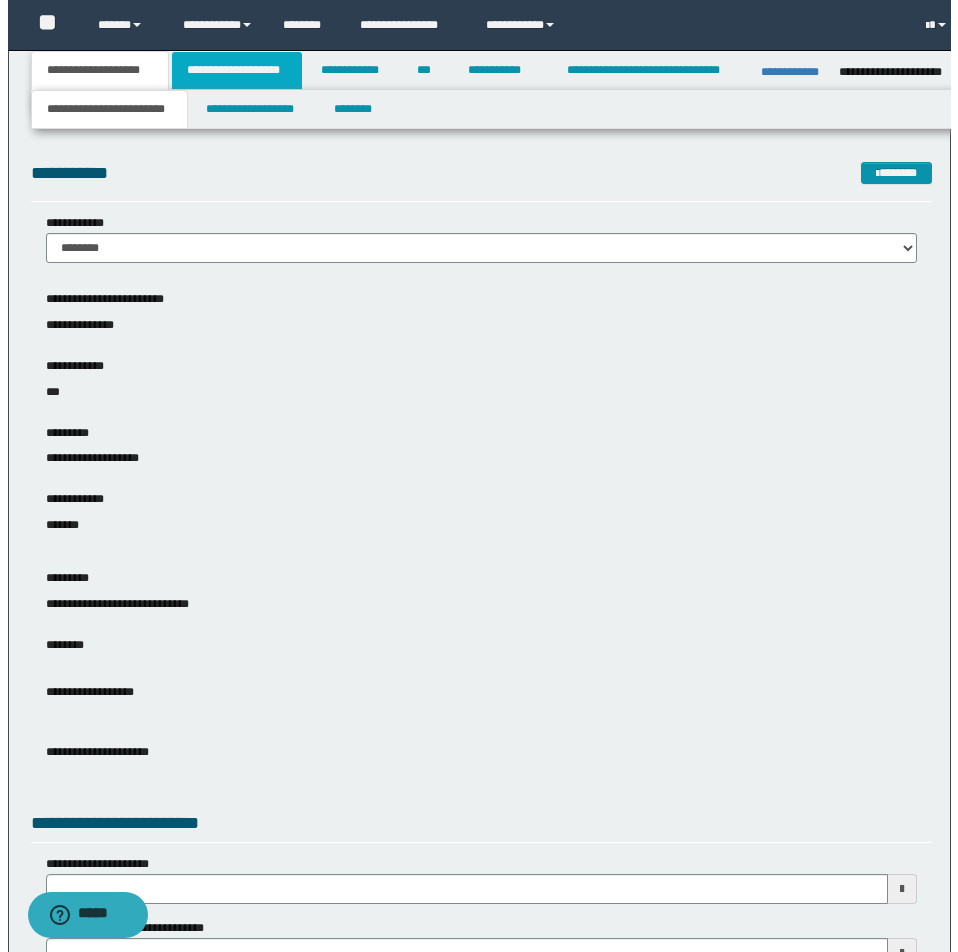 scroll, scrollTop: 0, scrollLeft: 0, axis: both 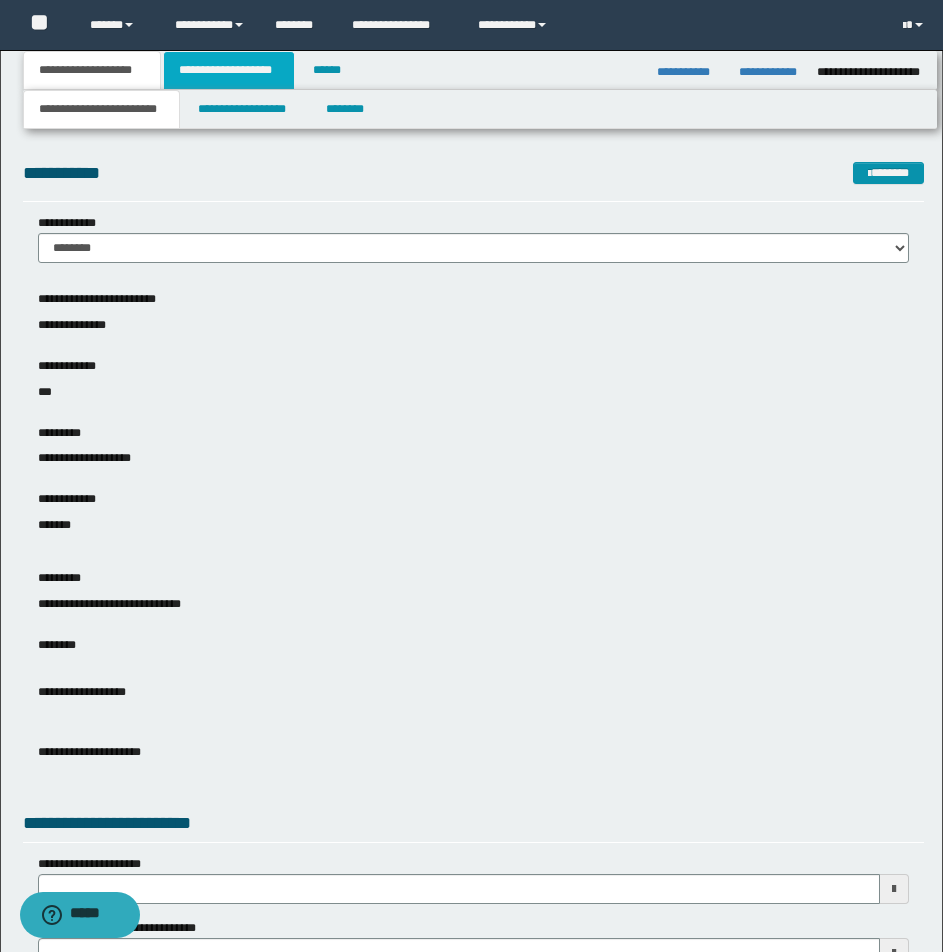 click on "**********" at bounding box center (229, 70) 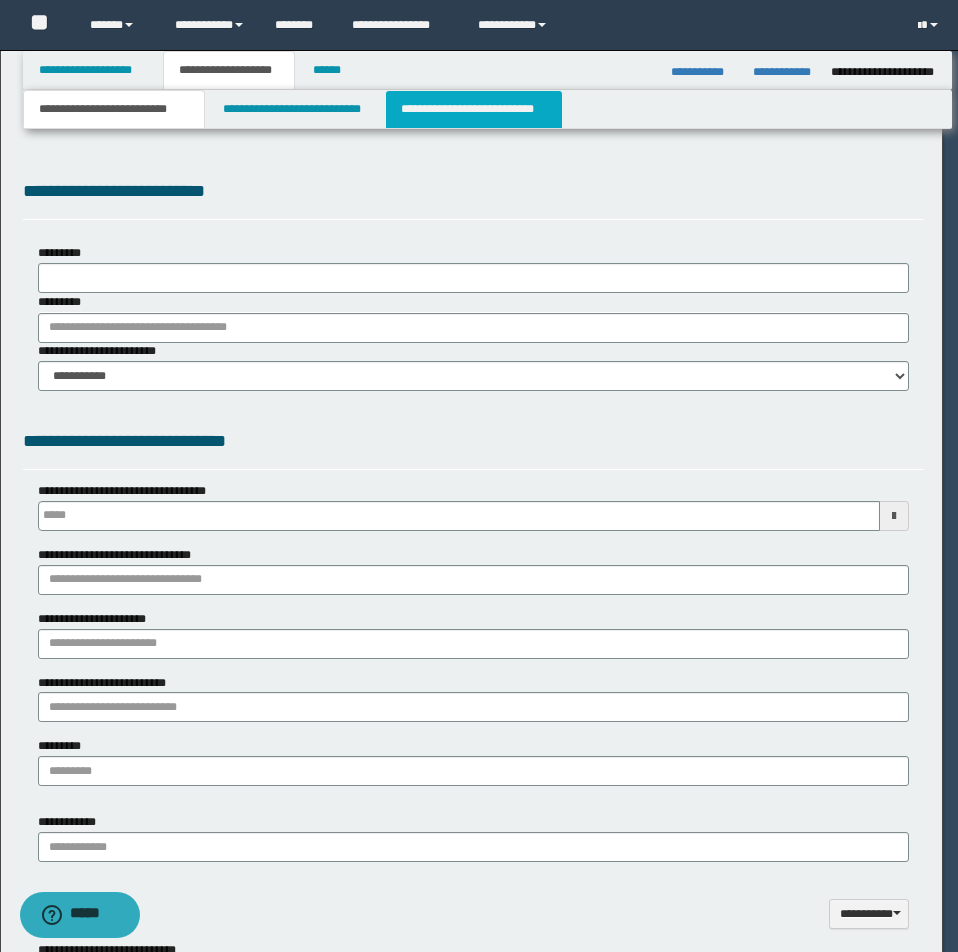 type 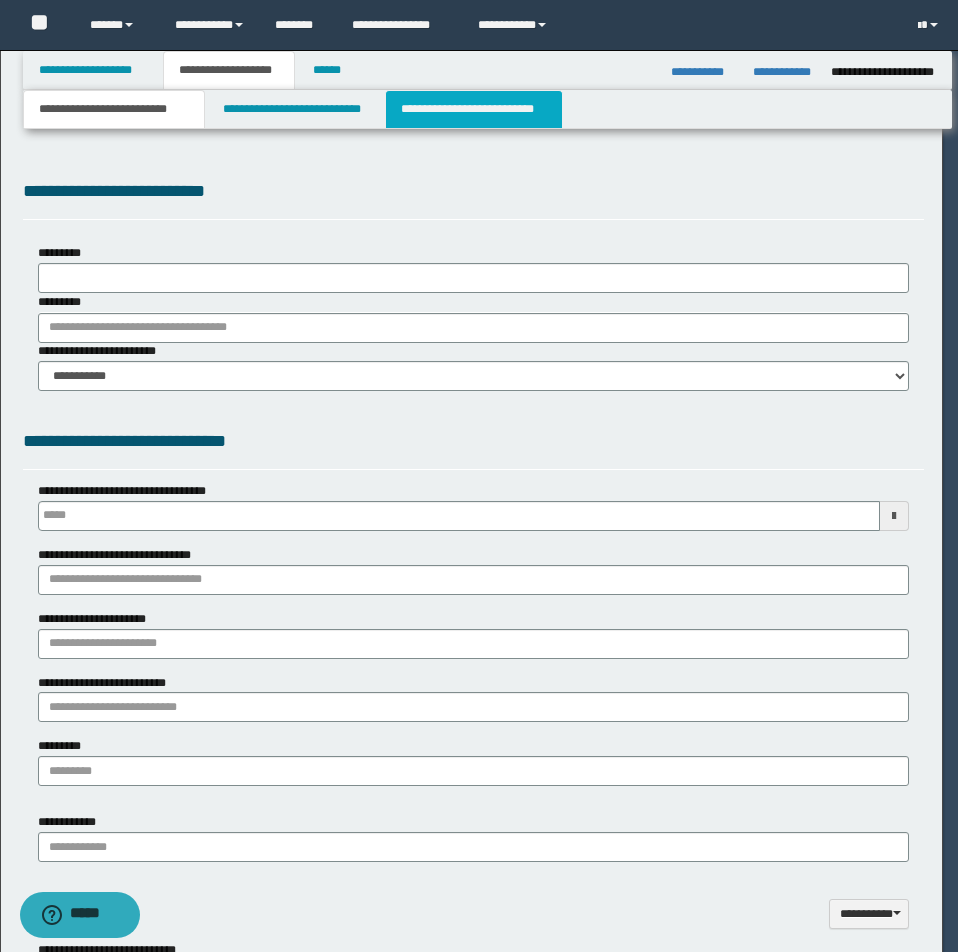 click on "**********" at bounding box center (474, 109) 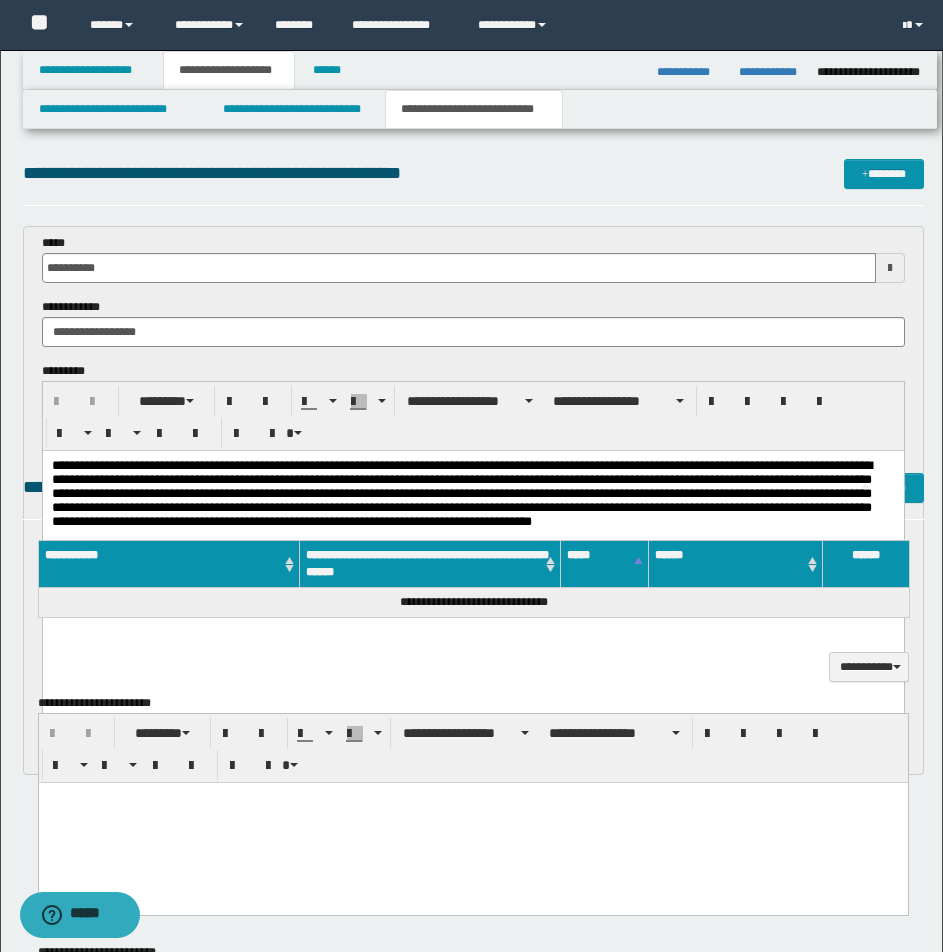 scroll, scrollTop: 0, scrollLeft: 0, axis: both 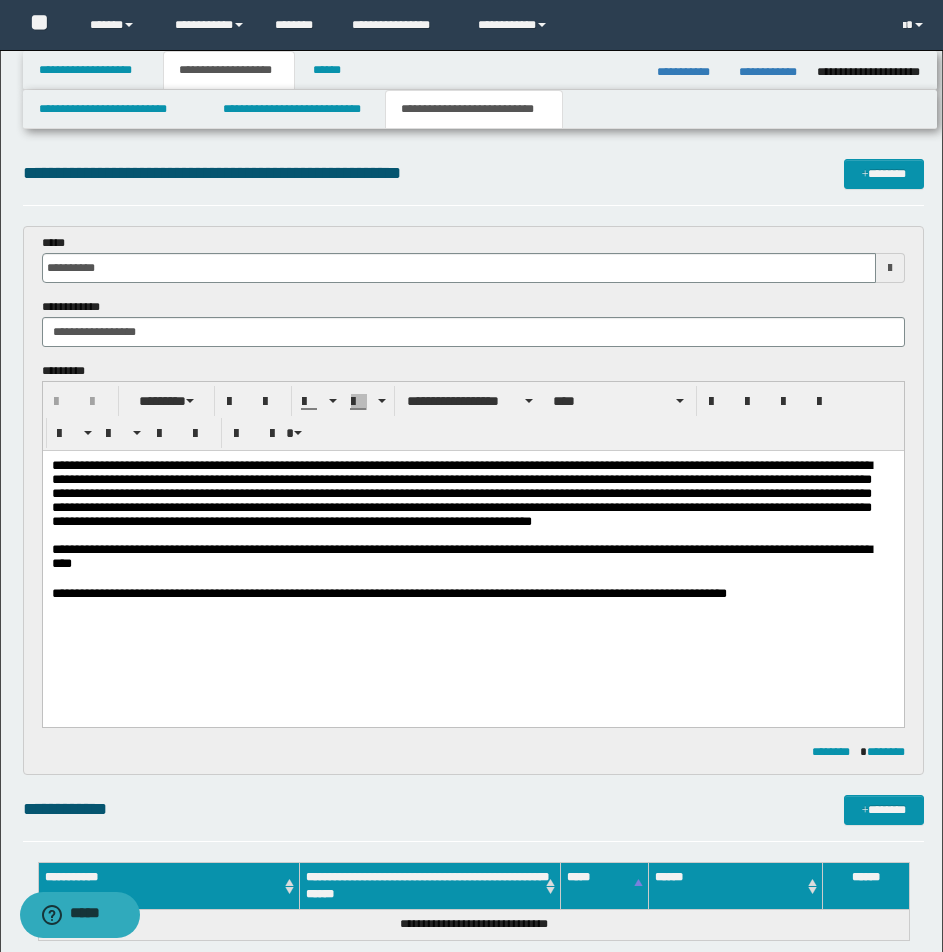 click on "**********" at bounding box center (472, 494) 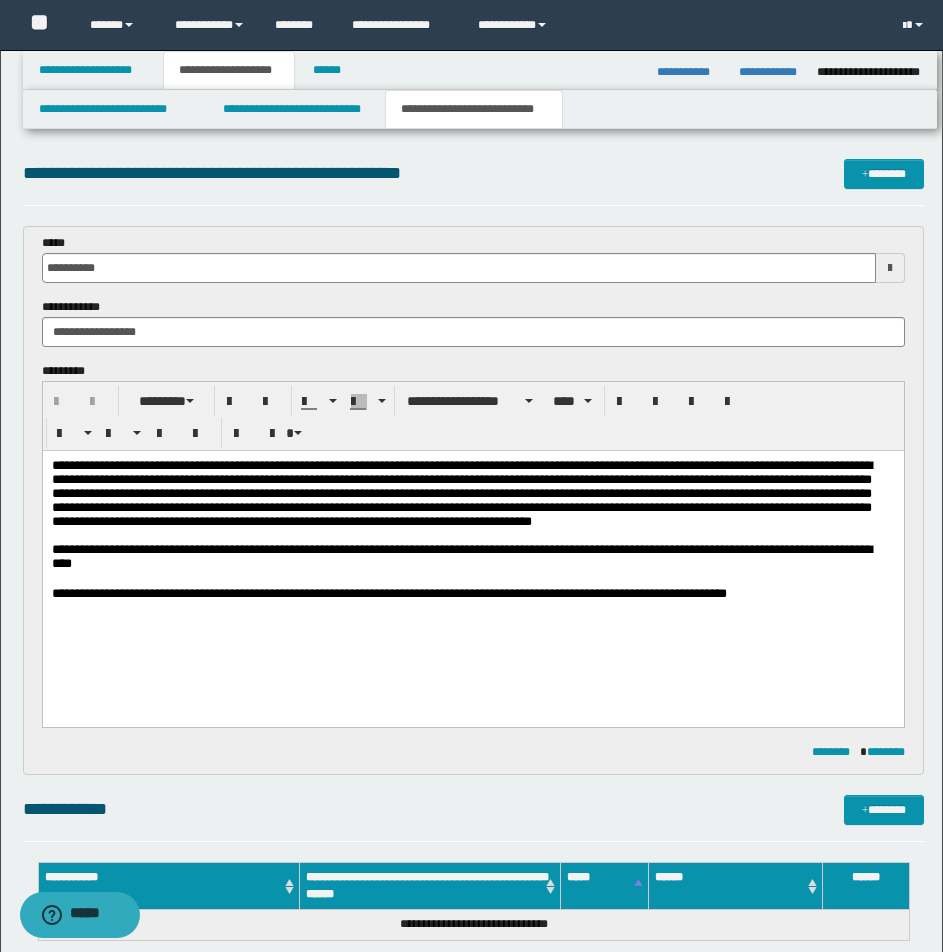 type 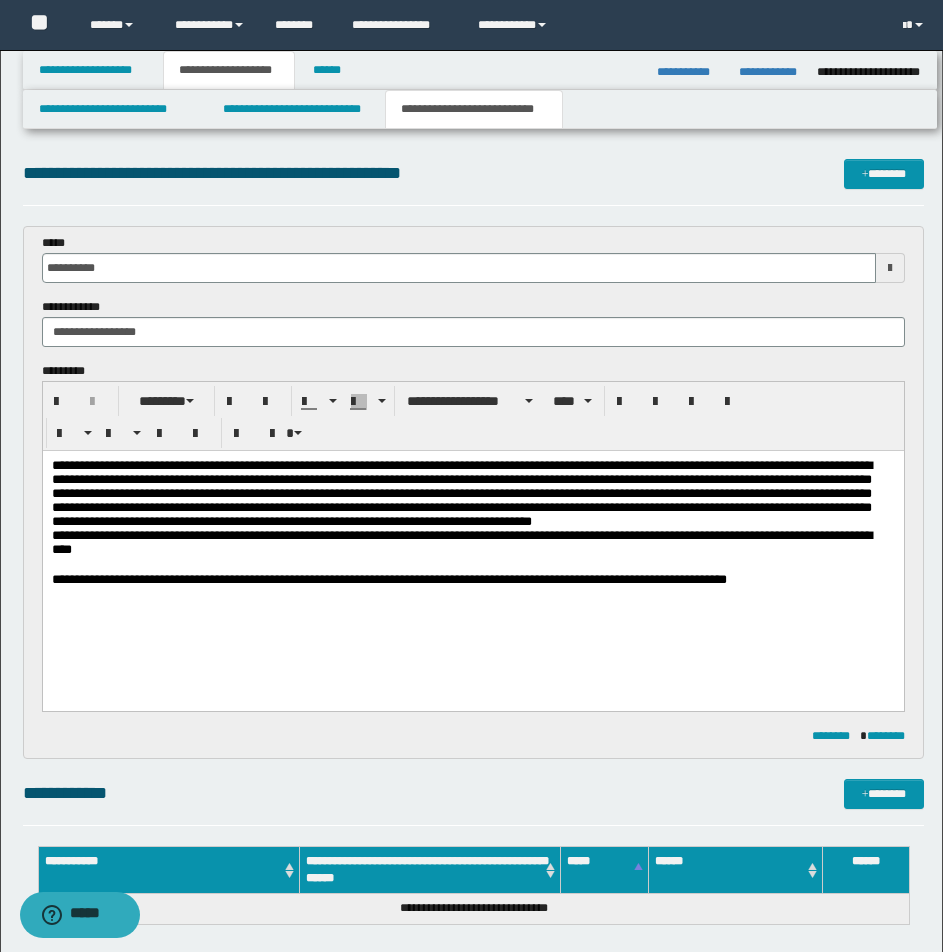 click on "**********" at bounding box center [472, 543] 